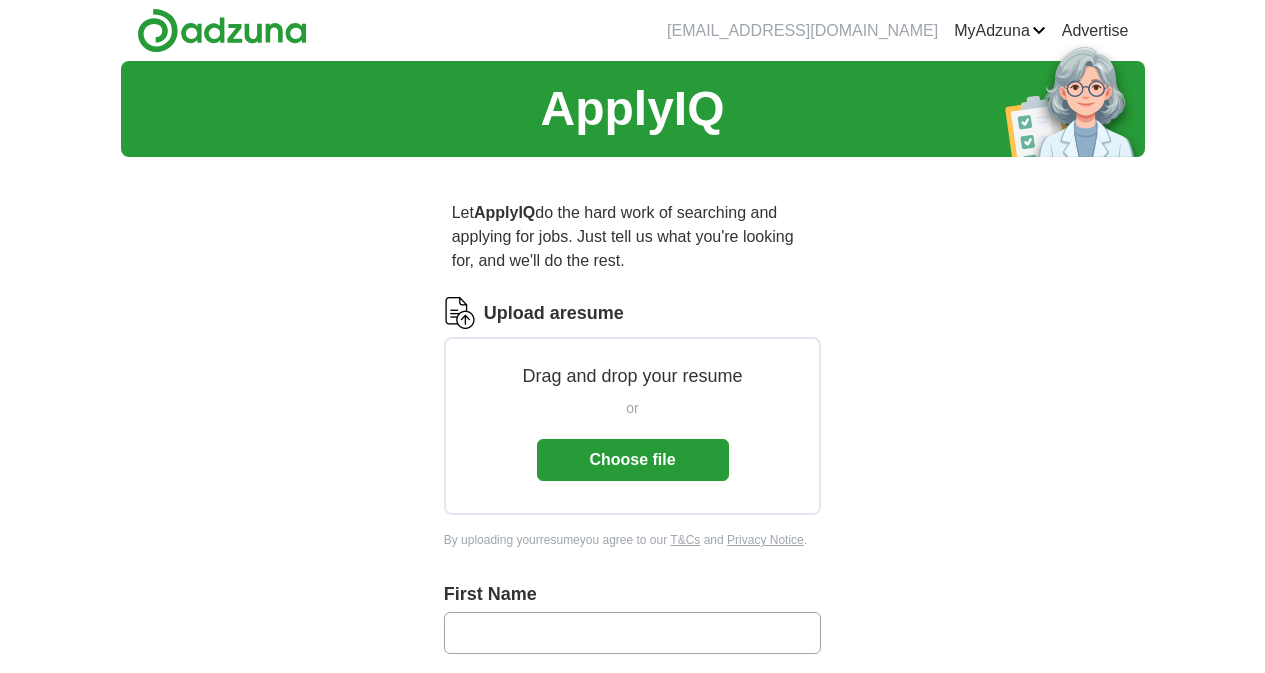 scroll, scrollTop: 100, scrollLeft: 0, axis: vertical 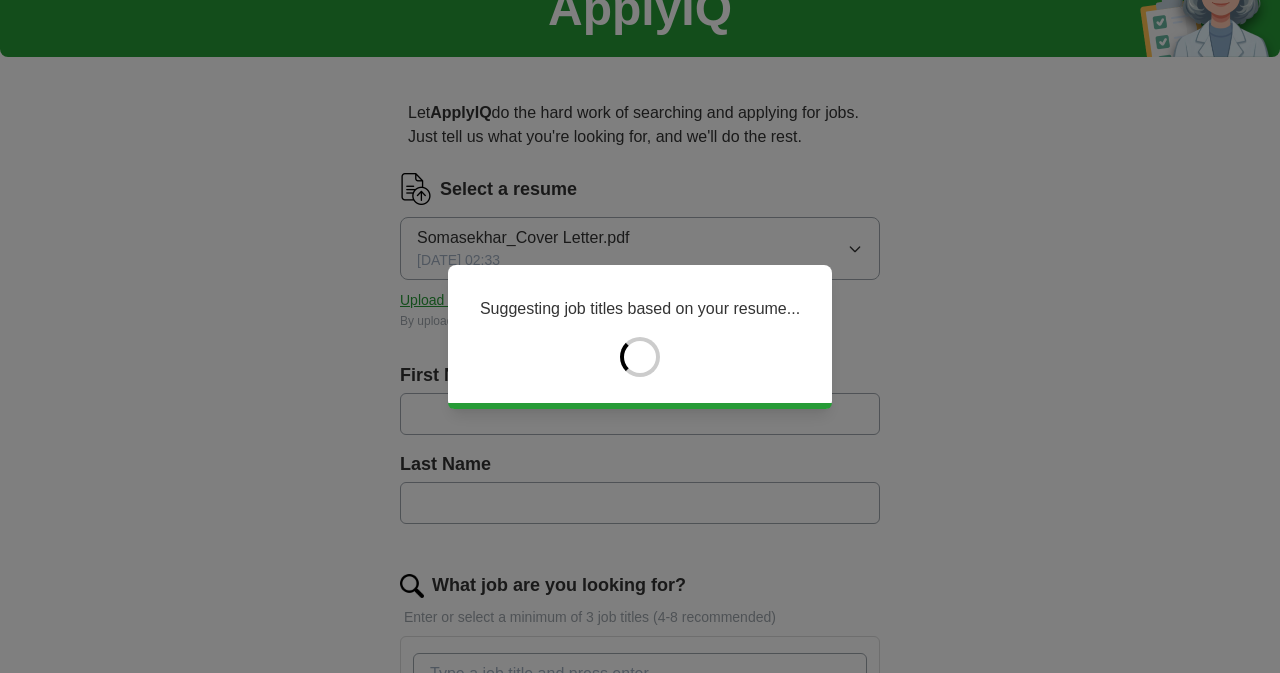 type on "**********" 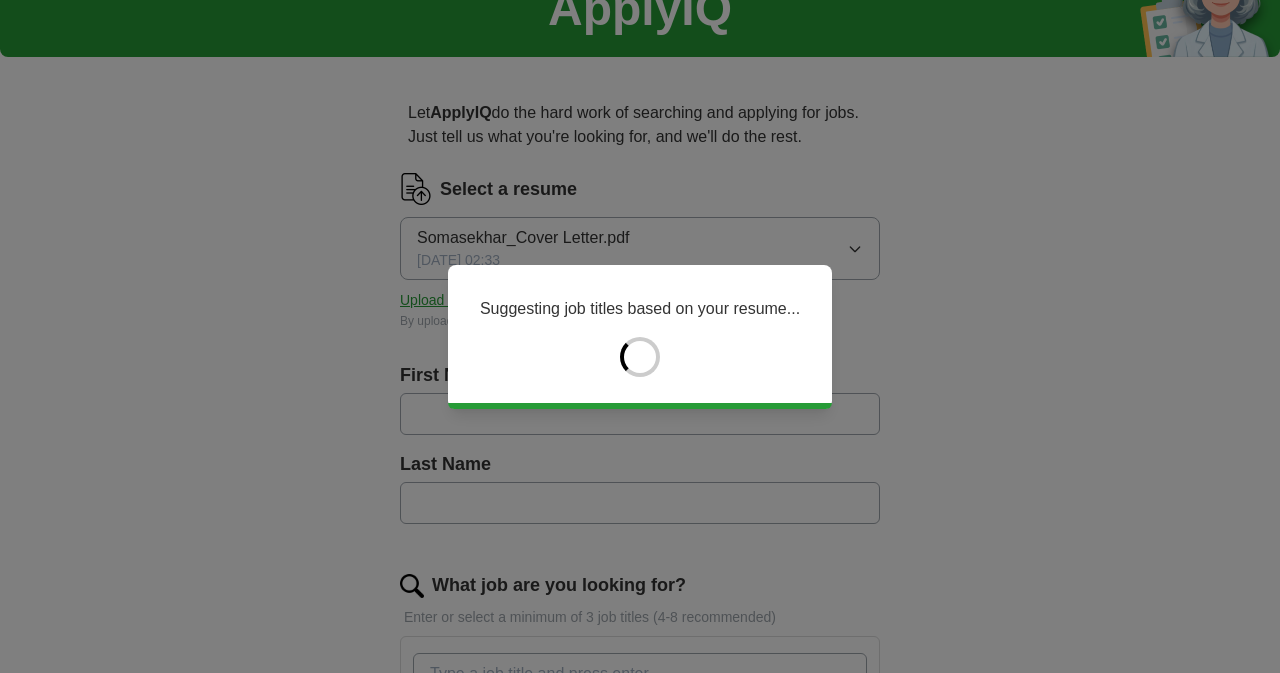 type on "*****" 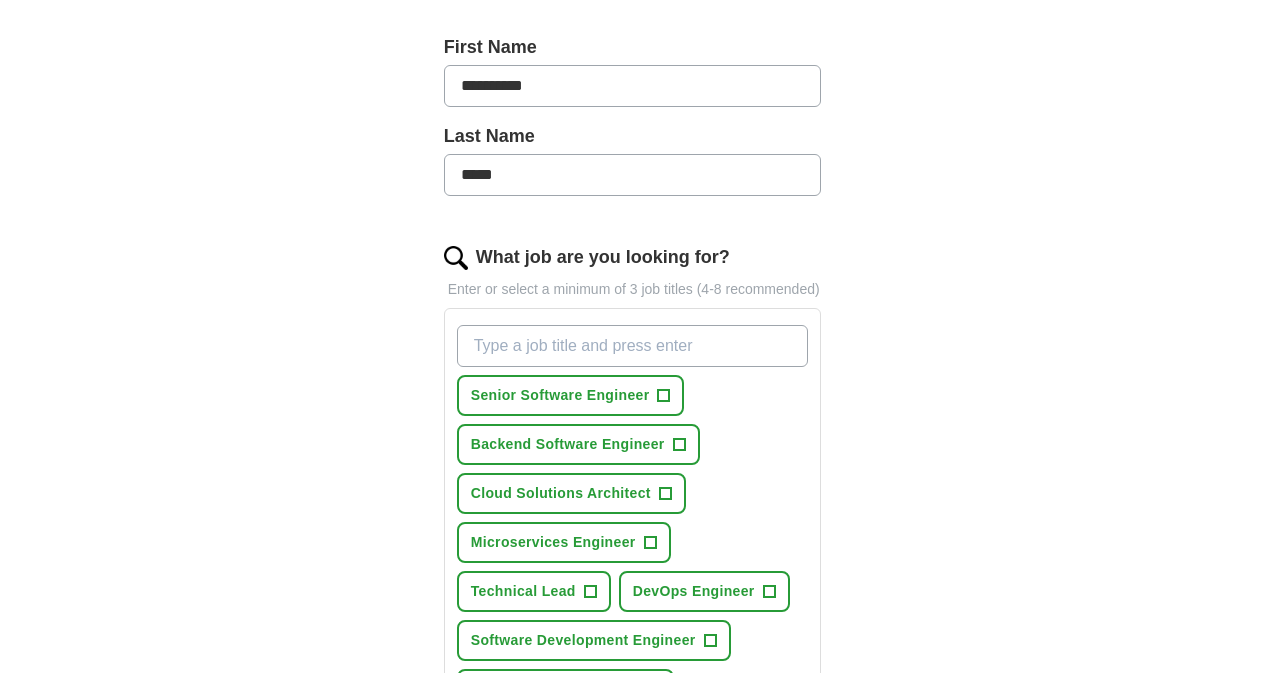 scroll, scrollTop: 500, scrollLeft: 0, axis: vertical 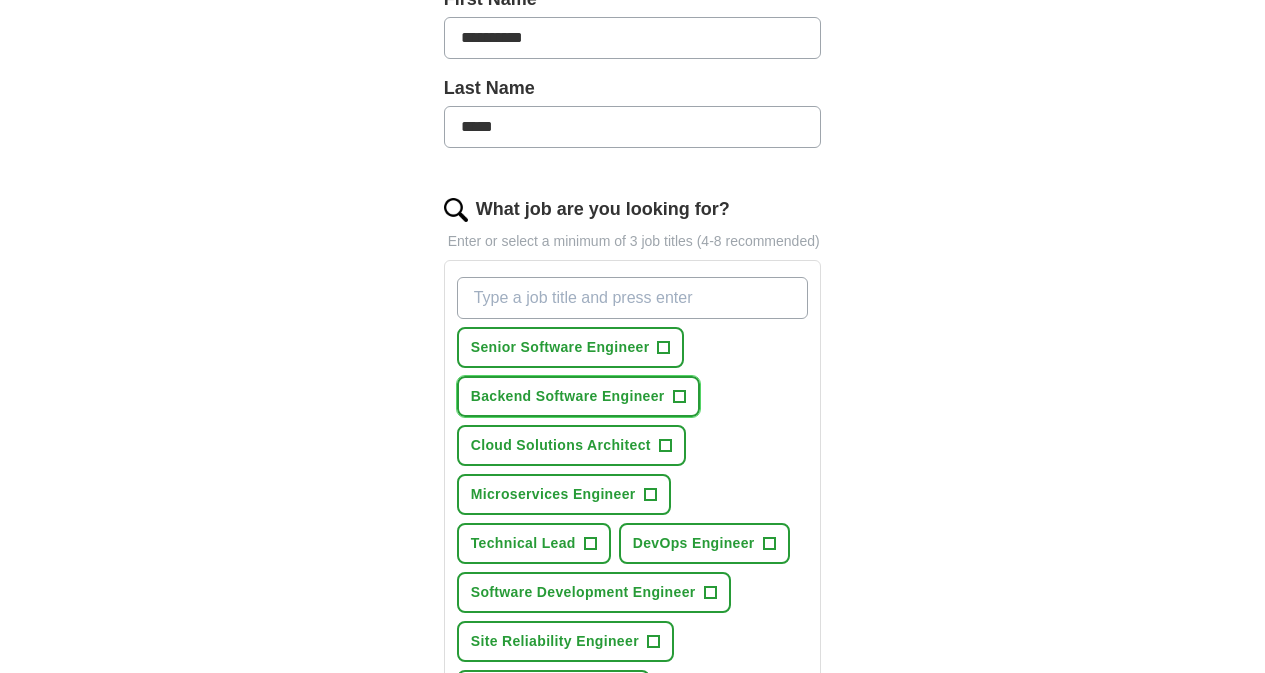 click on "Backend Software Engineer" at bounding box center (568, 396) 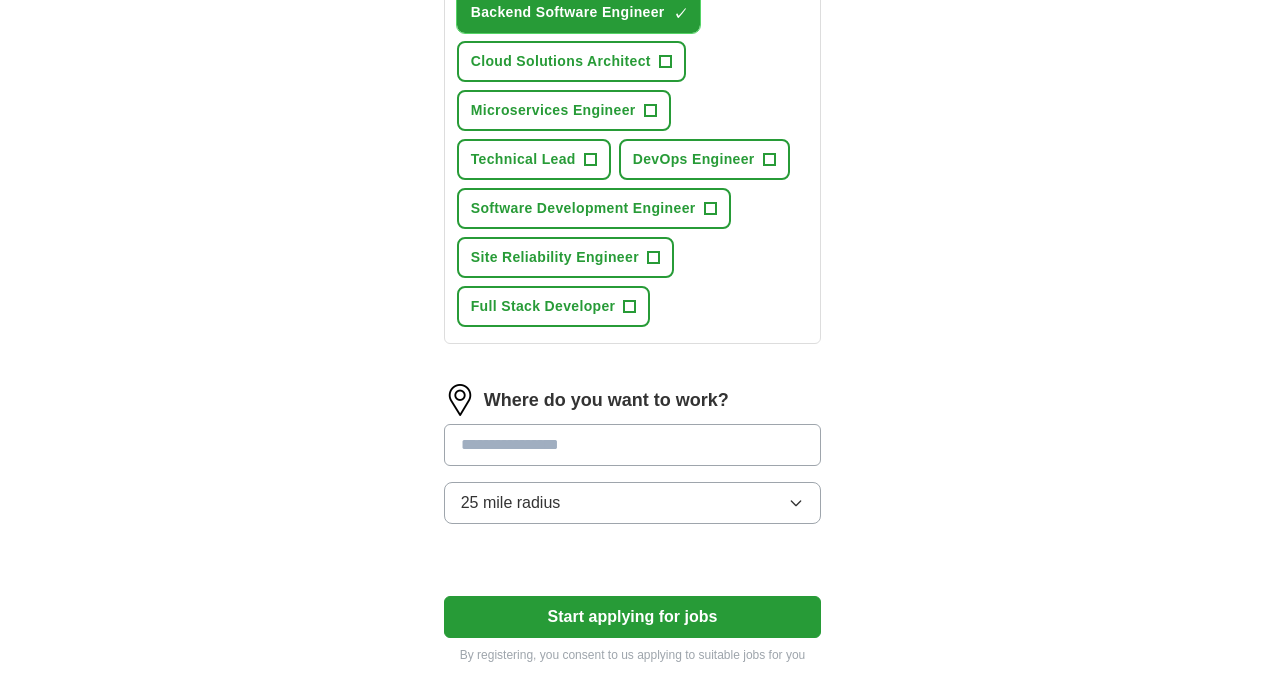 scroll, scrollTop: 900, scrollLeft: 0, axis: vertical 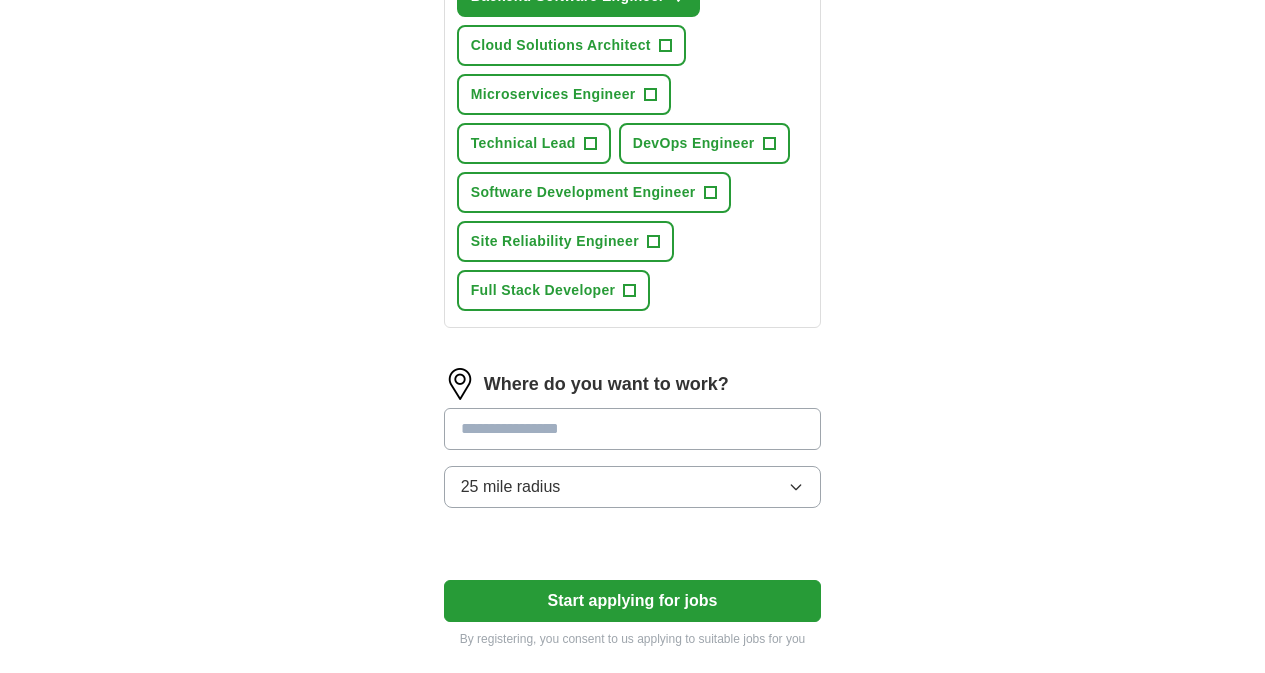 click at bounding box center (633, 429) 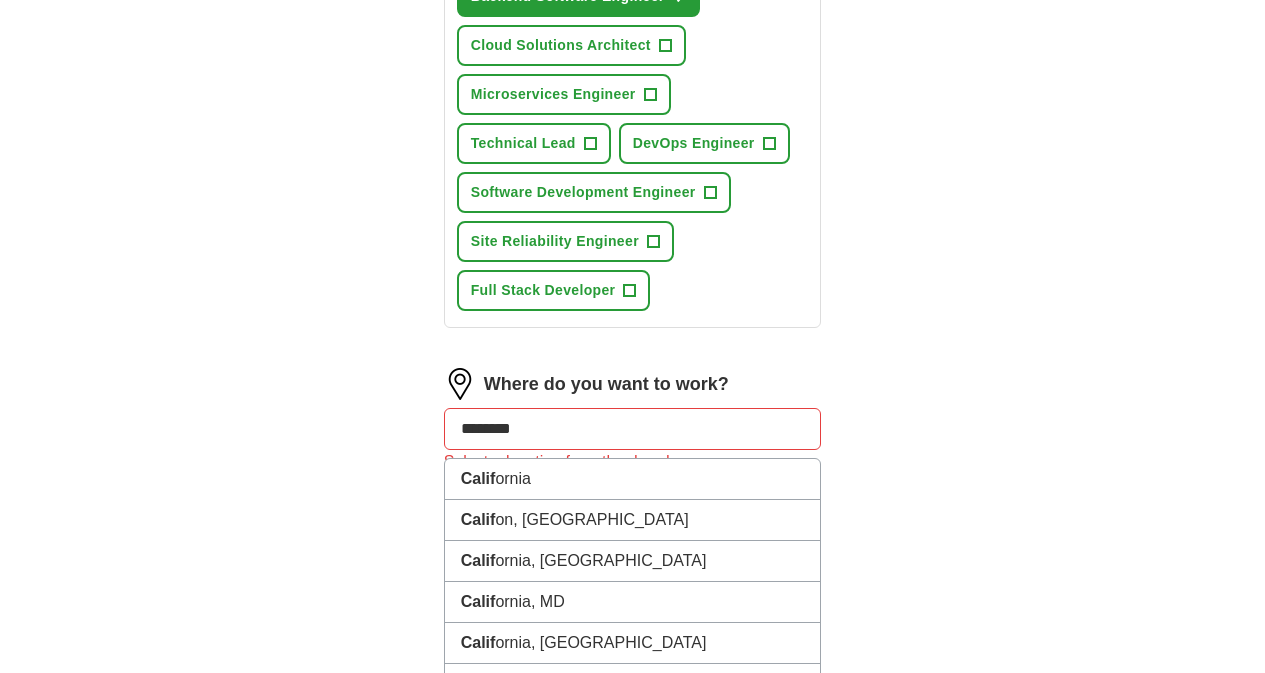 type on "*********" 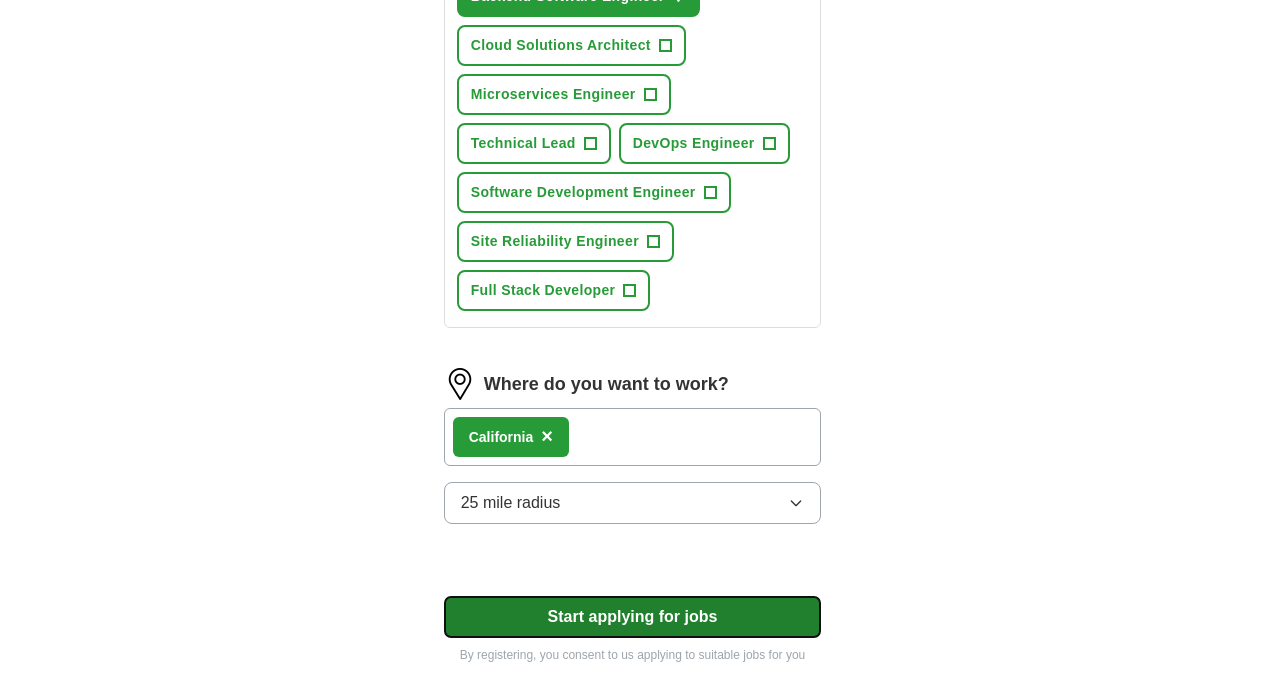 click on "Start applying for jobs" at bounding box center [633, 617] 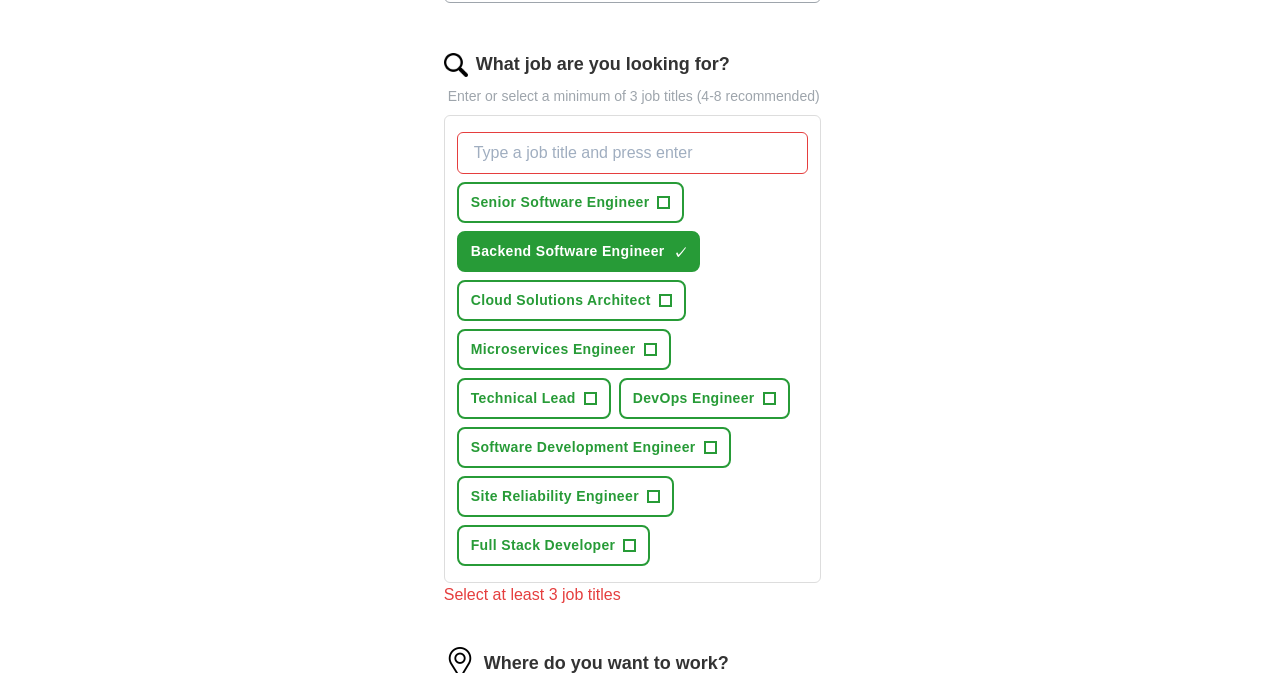 scroll, scrollTop: 600, scrollLeft: 0, axis: vertical 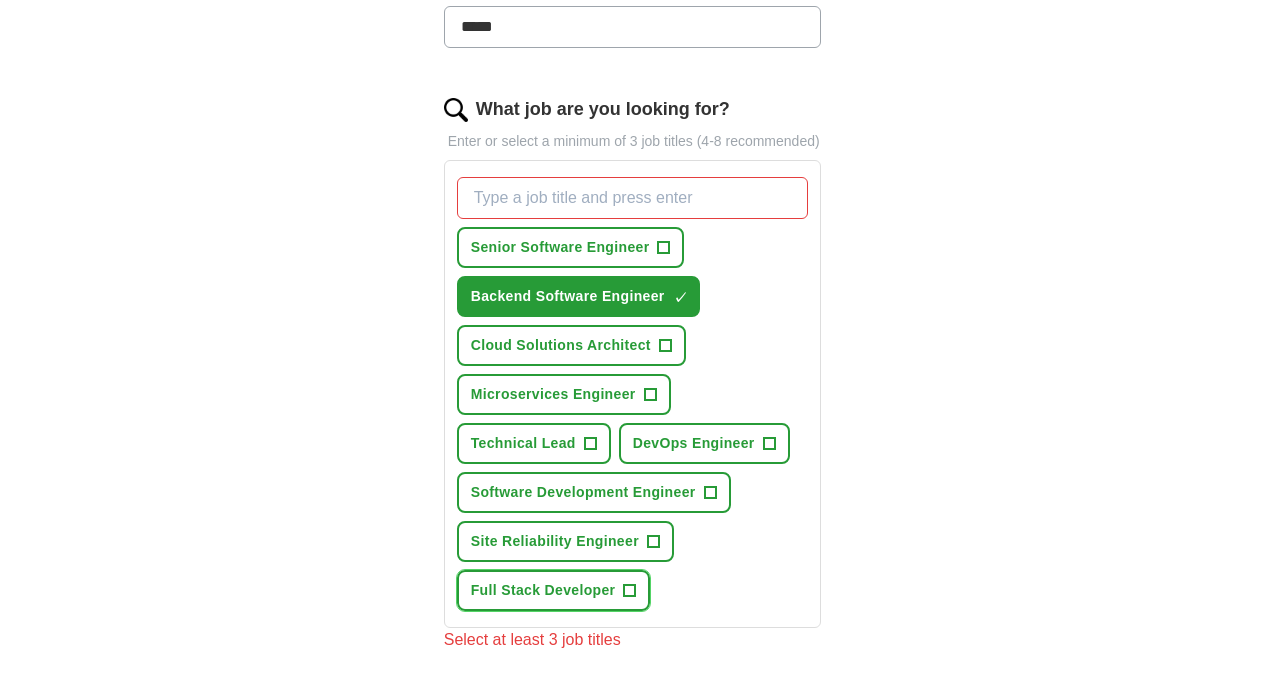 click on "Full Stack Developer" at bounding box center (543, 590) 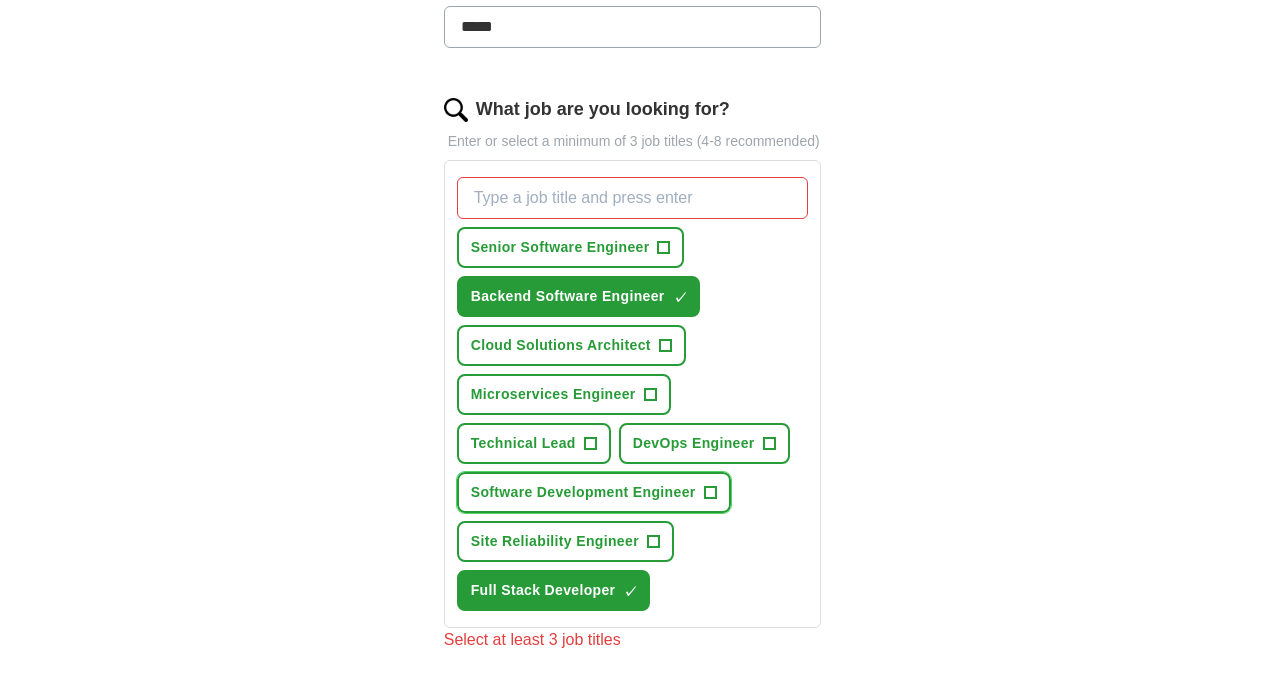 click on "Software Development Engineer" at bounding box center (583, 492) 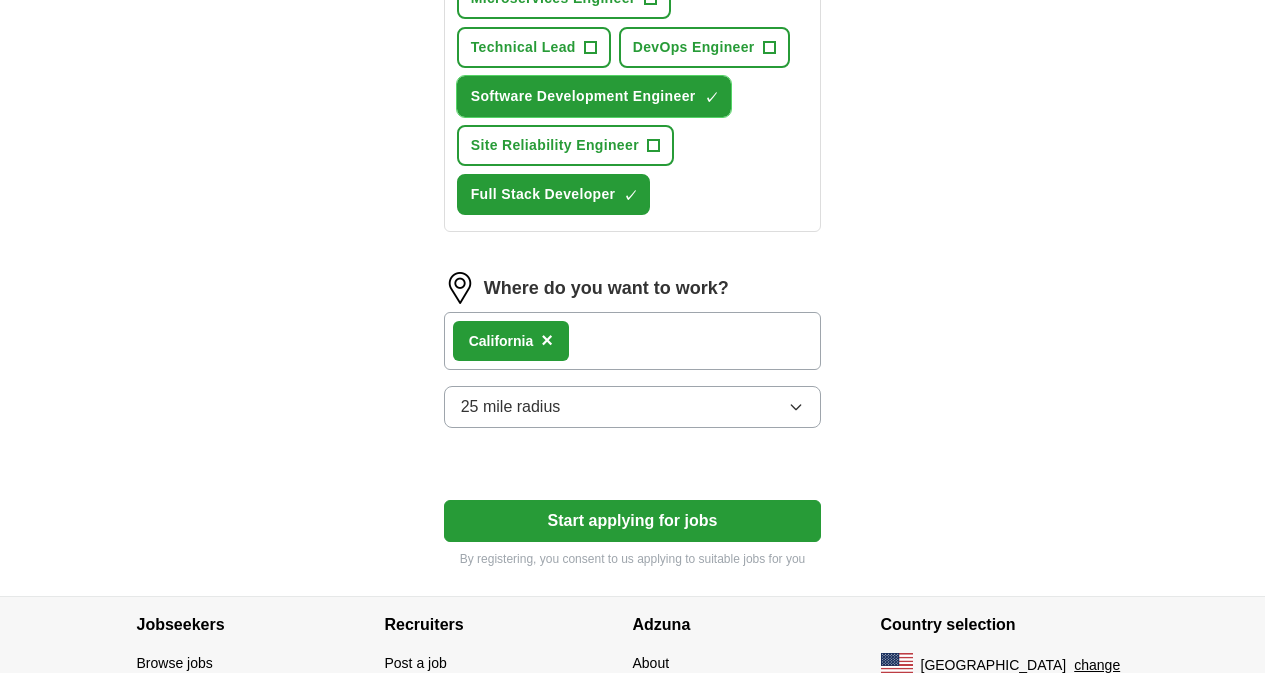 scroll, scrollTop: 1000, scrollLeft: 0, axis: vertical 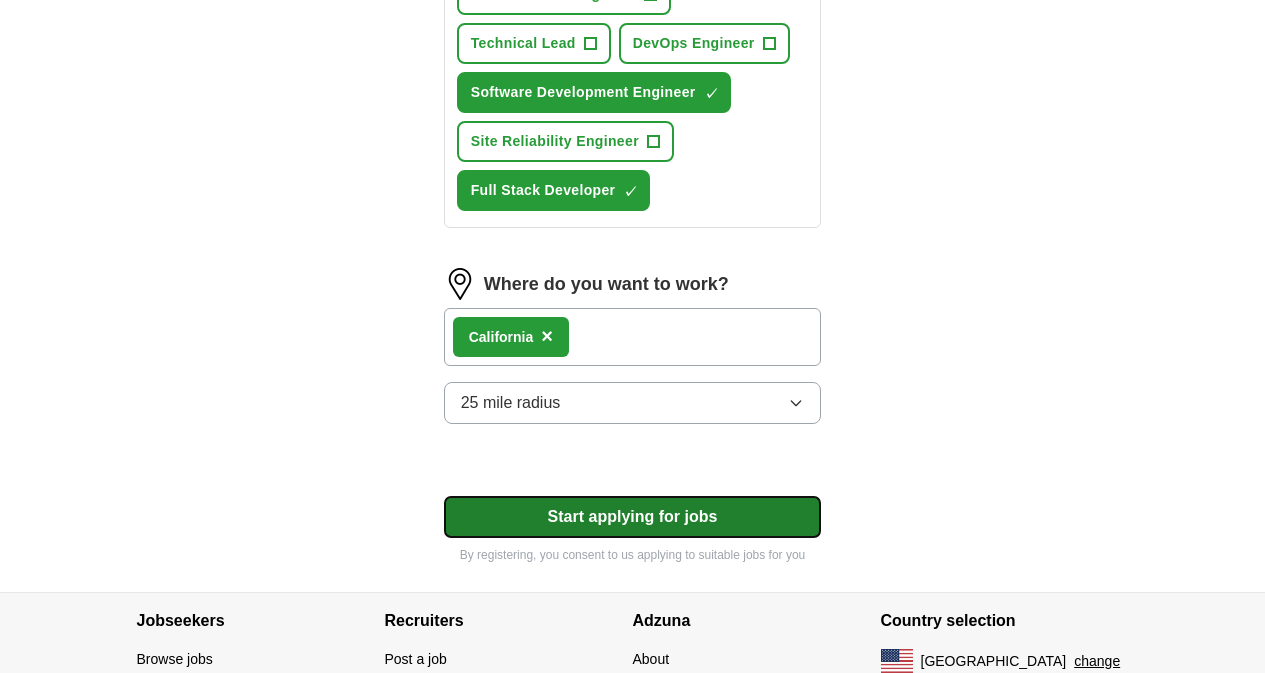 click on "Start applying for jobs" at bounding box center [633, 517] 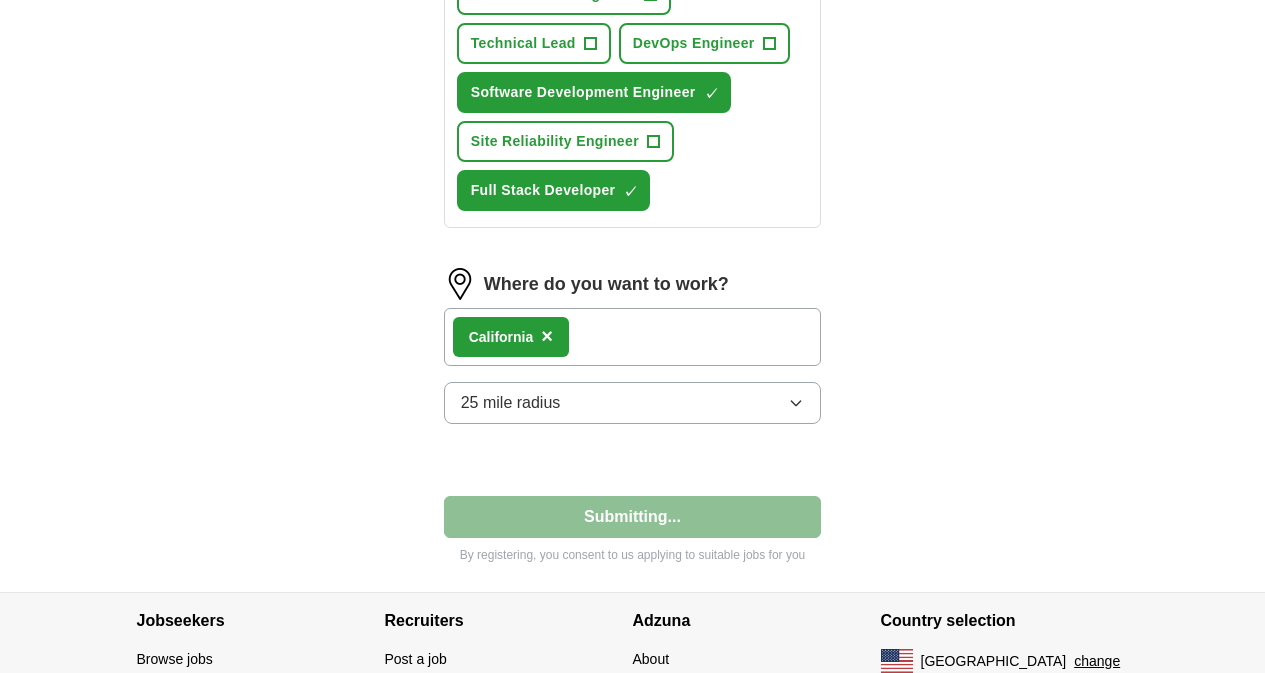 select on "**" 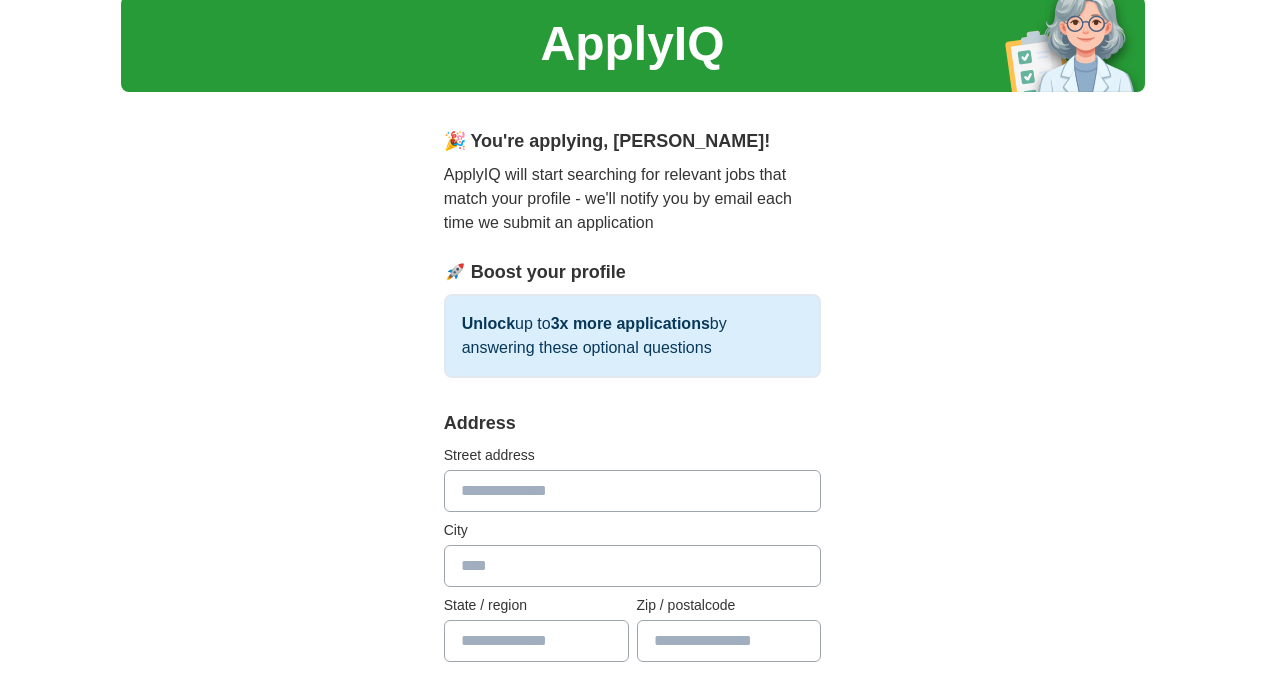 scroll, scrollTop: 100, scrollLeft: 0, axis: vertical 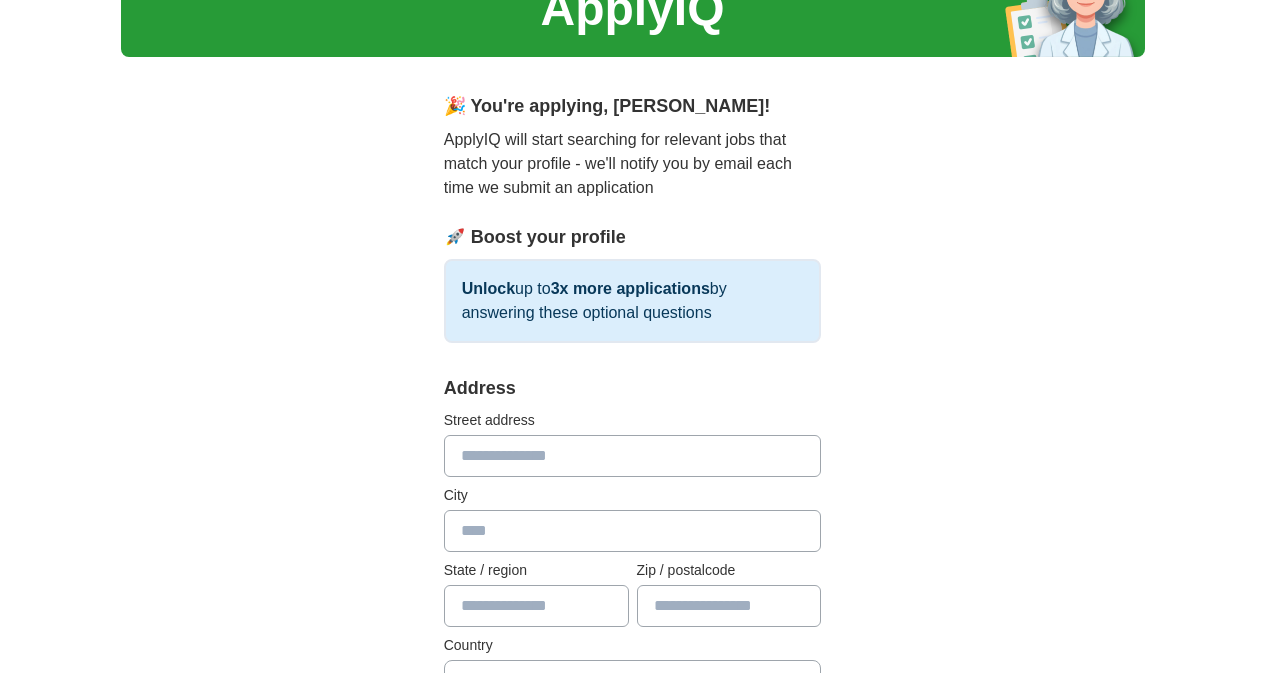 click at bounding box center (633, 456) 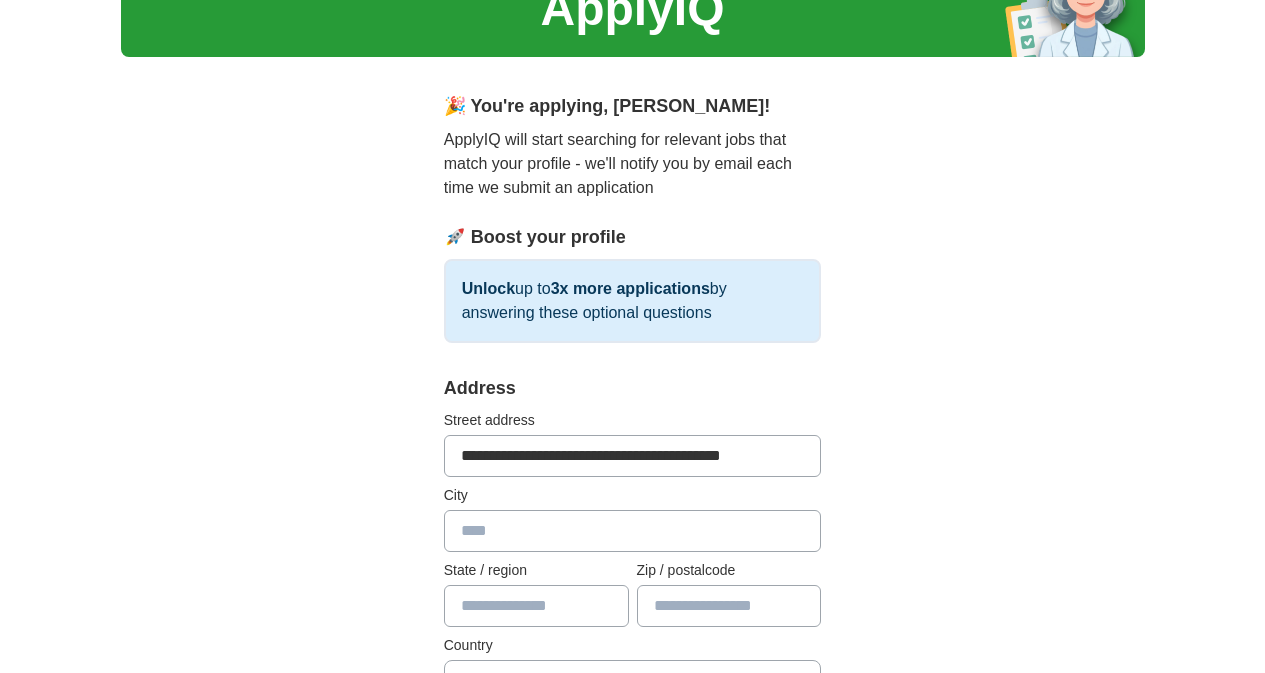 type on "**********" 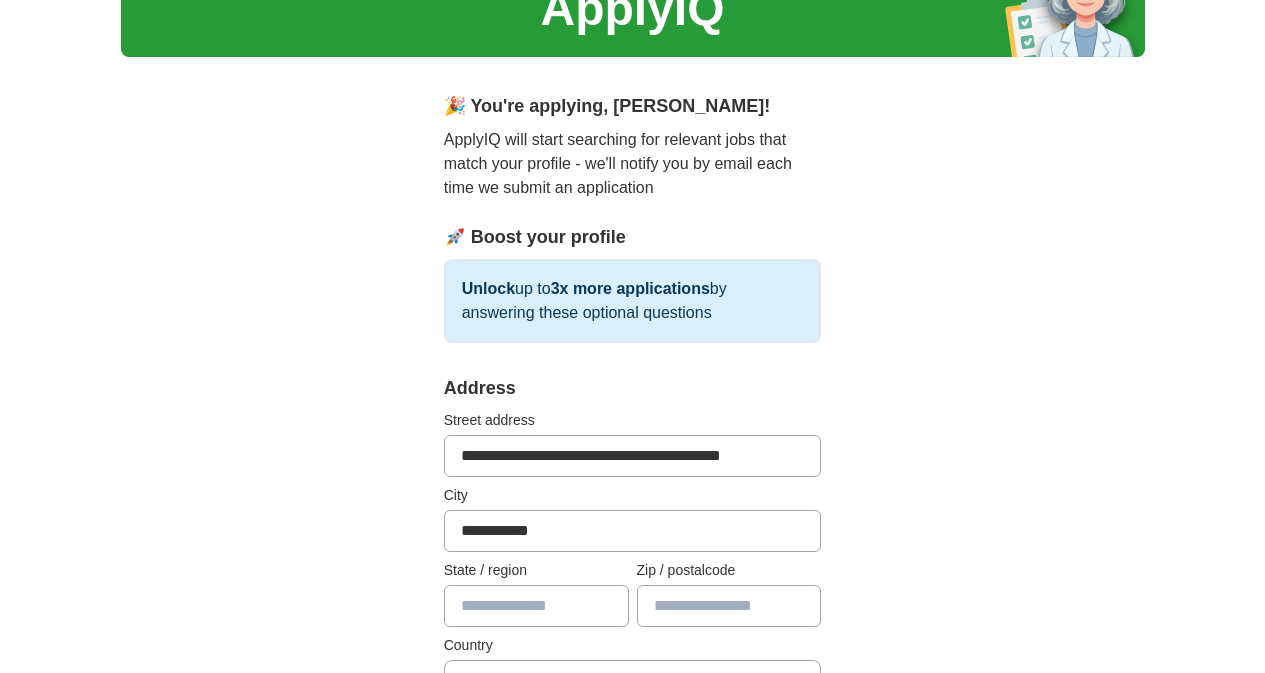 type on "*******" 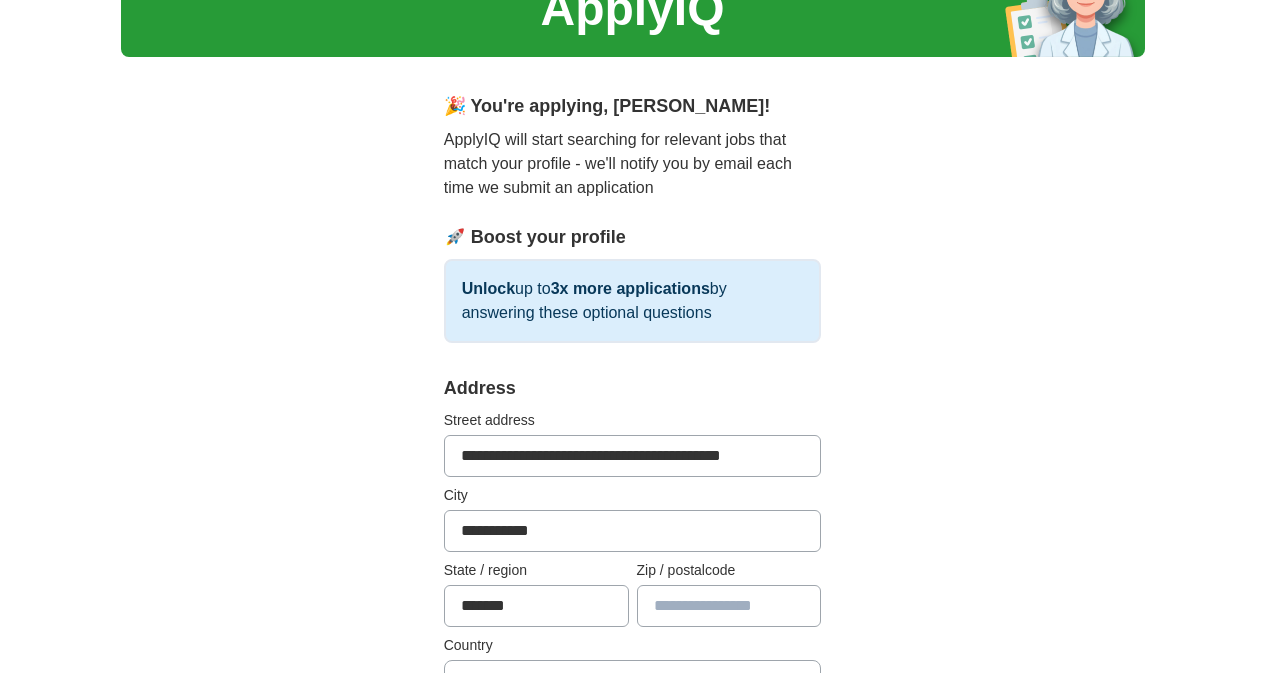 type on "*****" 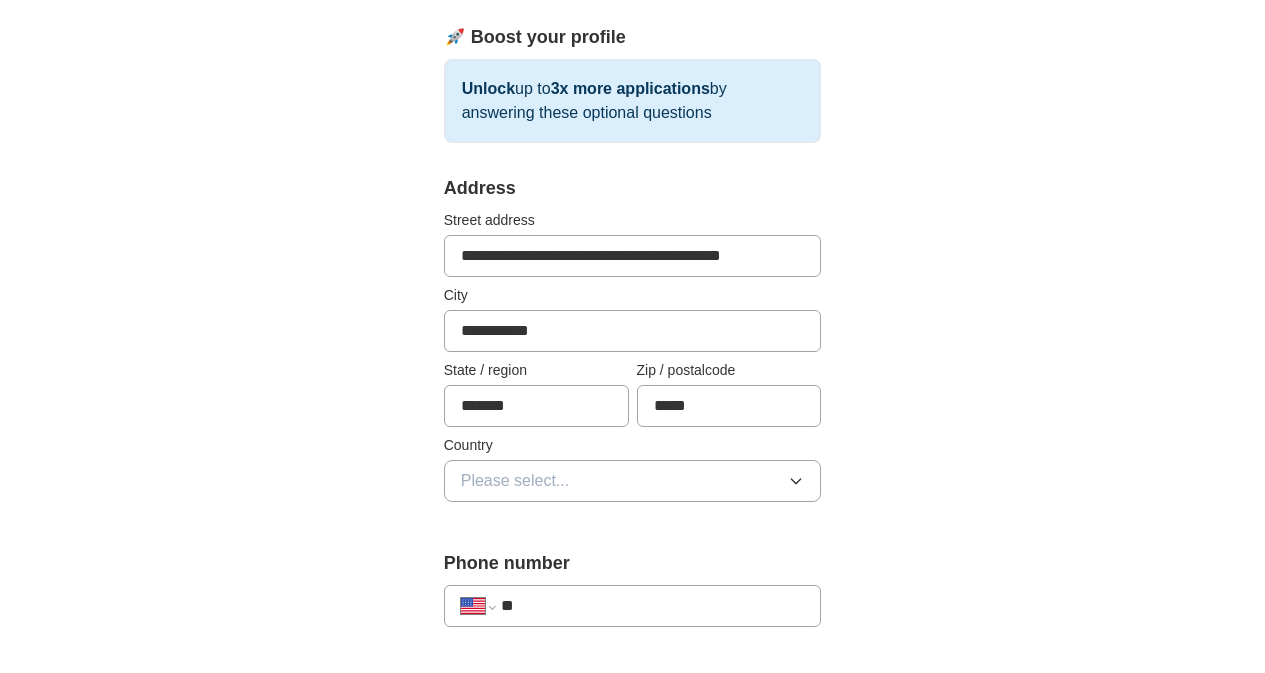 scroll, scrollTop: 400, scrollLeft: 0, axis: vertical 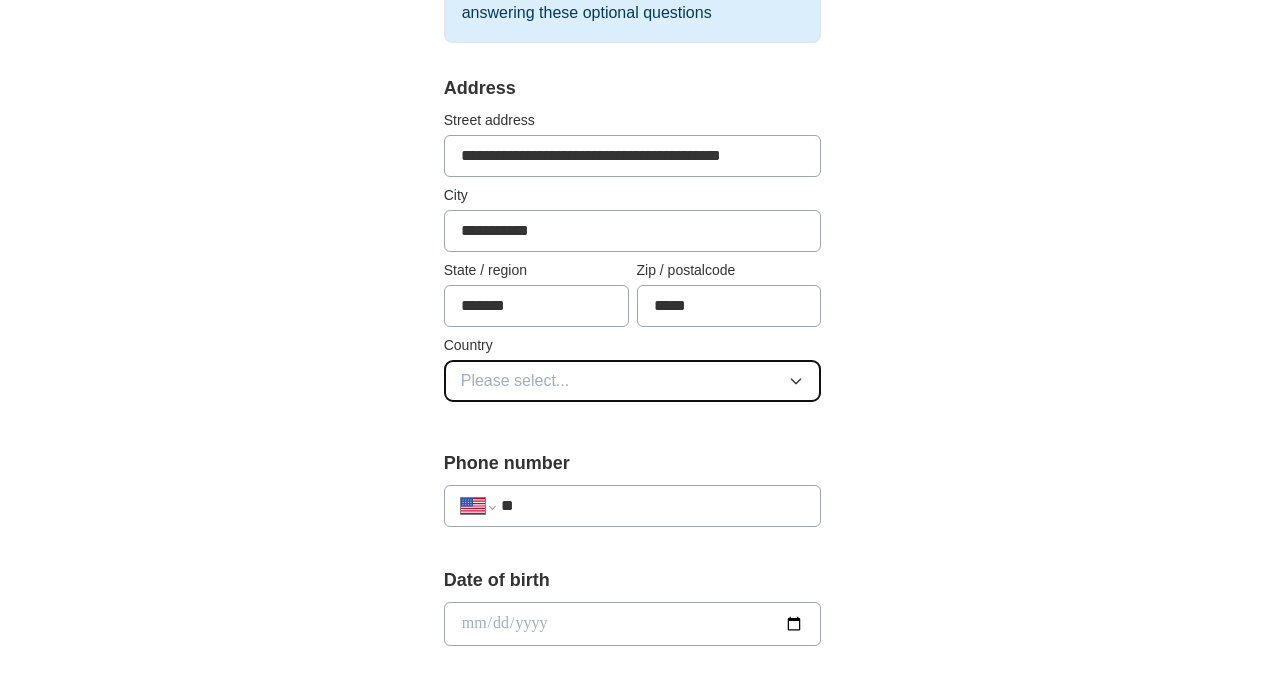 click on "Please select..." at bounding box center [515, 381] 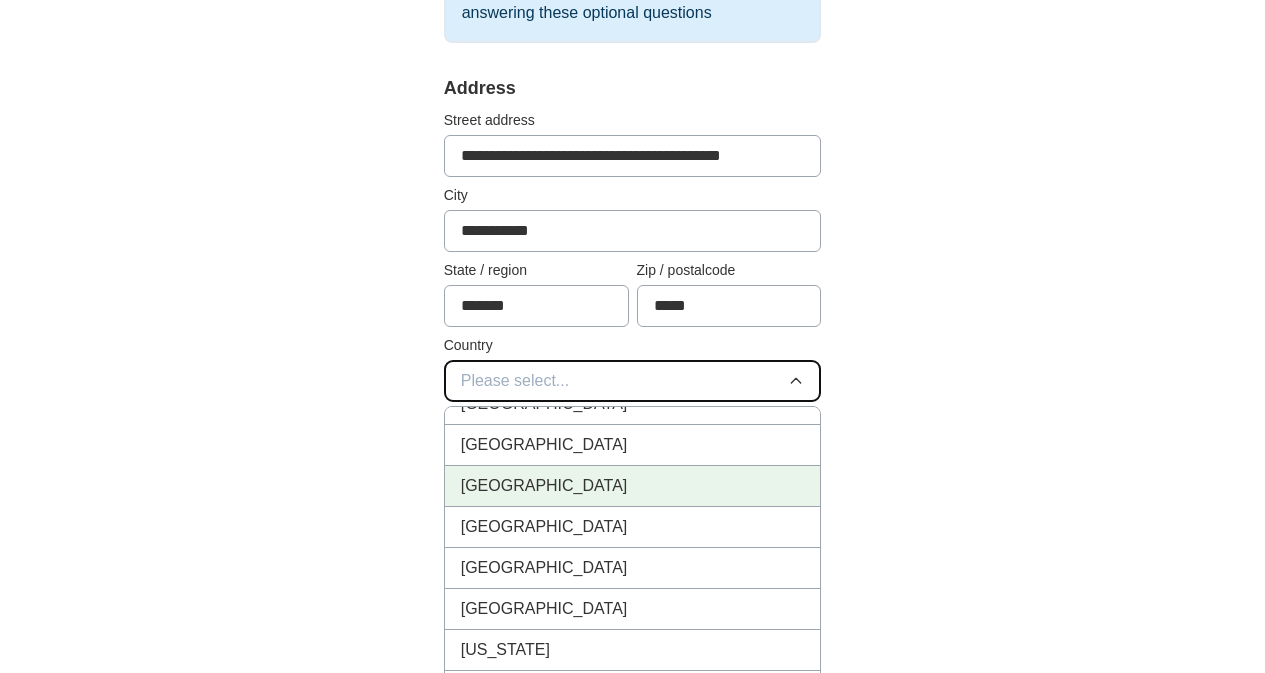 scroll, scrollTop: 0, scrollLeft: 0, axis: both 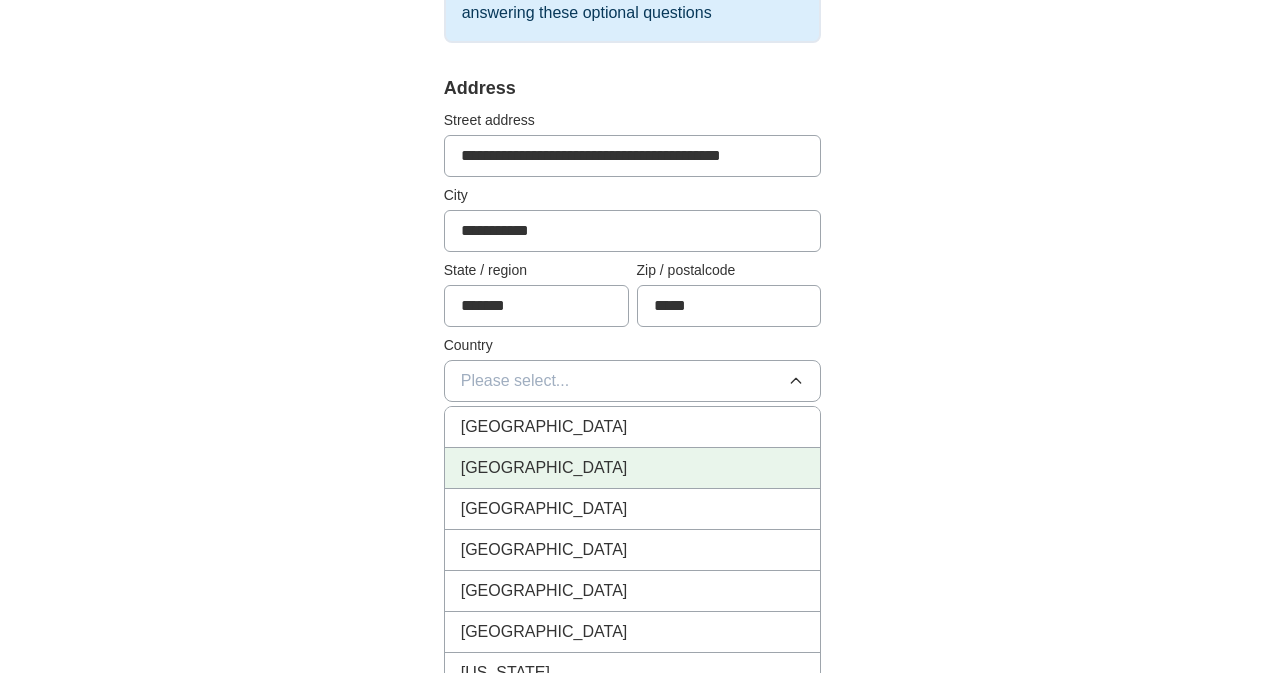 click on "[GEOGRAPHIC_DATA]" at bounding box center [633, 468] 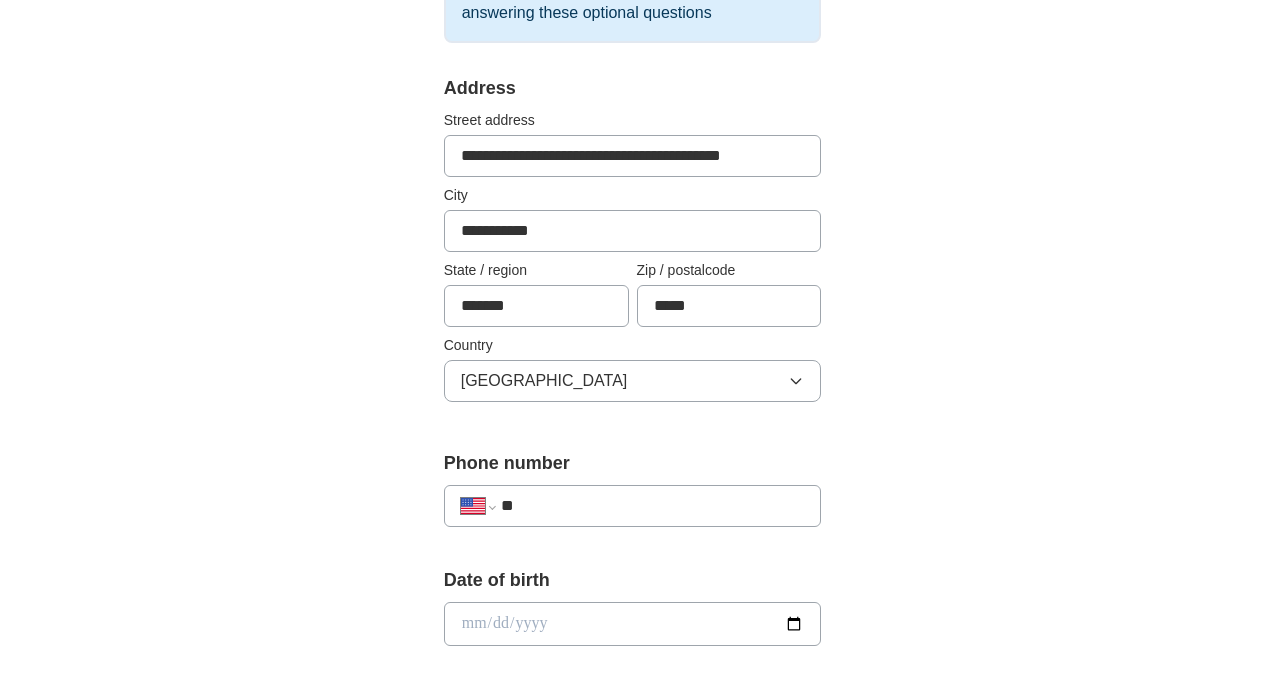 click on "**" at bounding box center (653, 506) 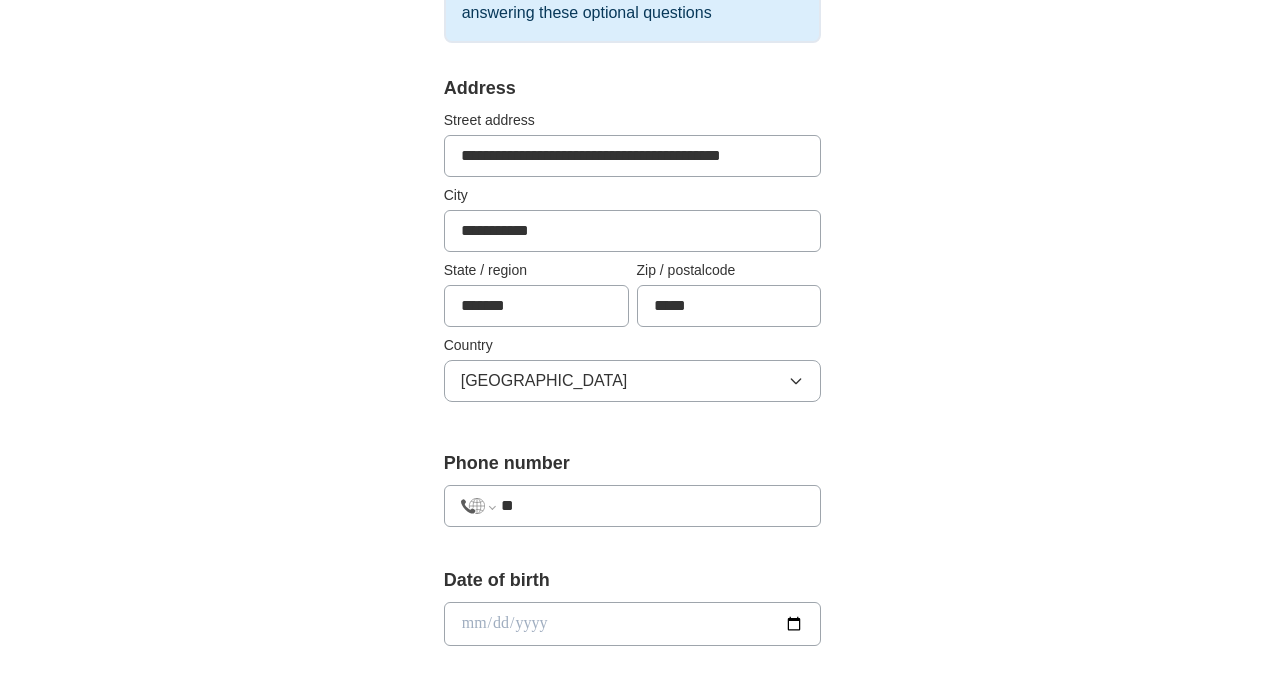 type on "**" 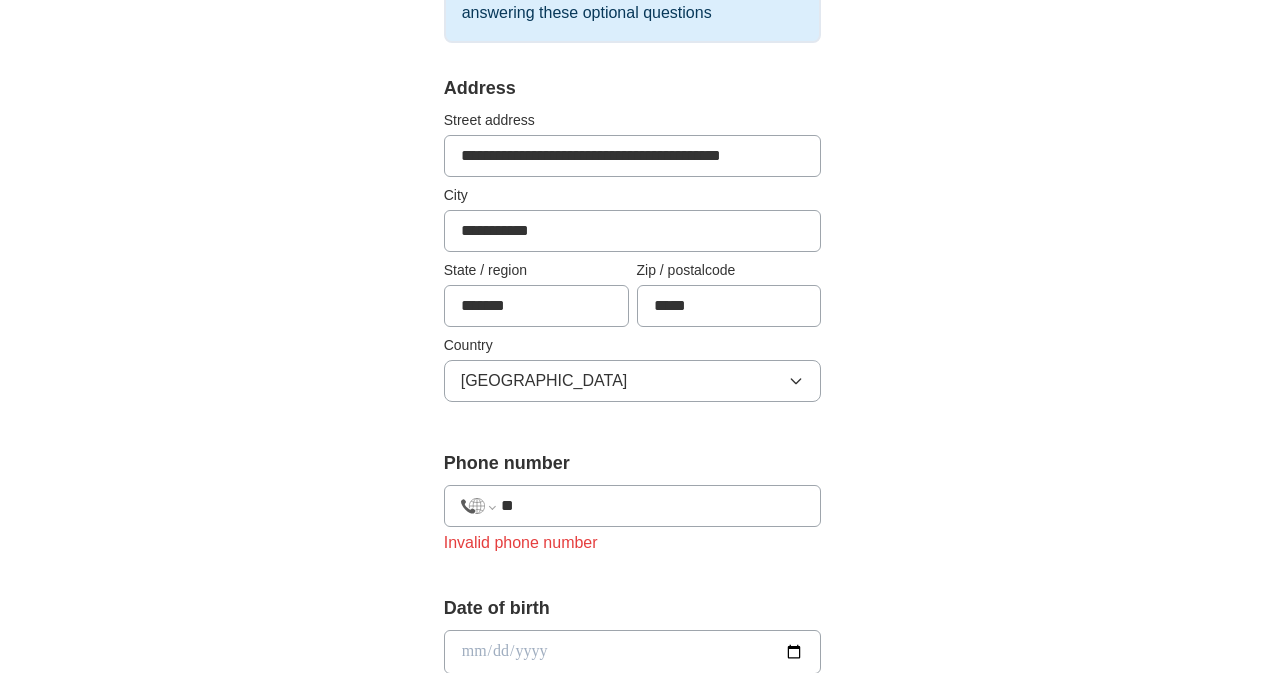 click on "Phone number" at bounding box center [633, 463] 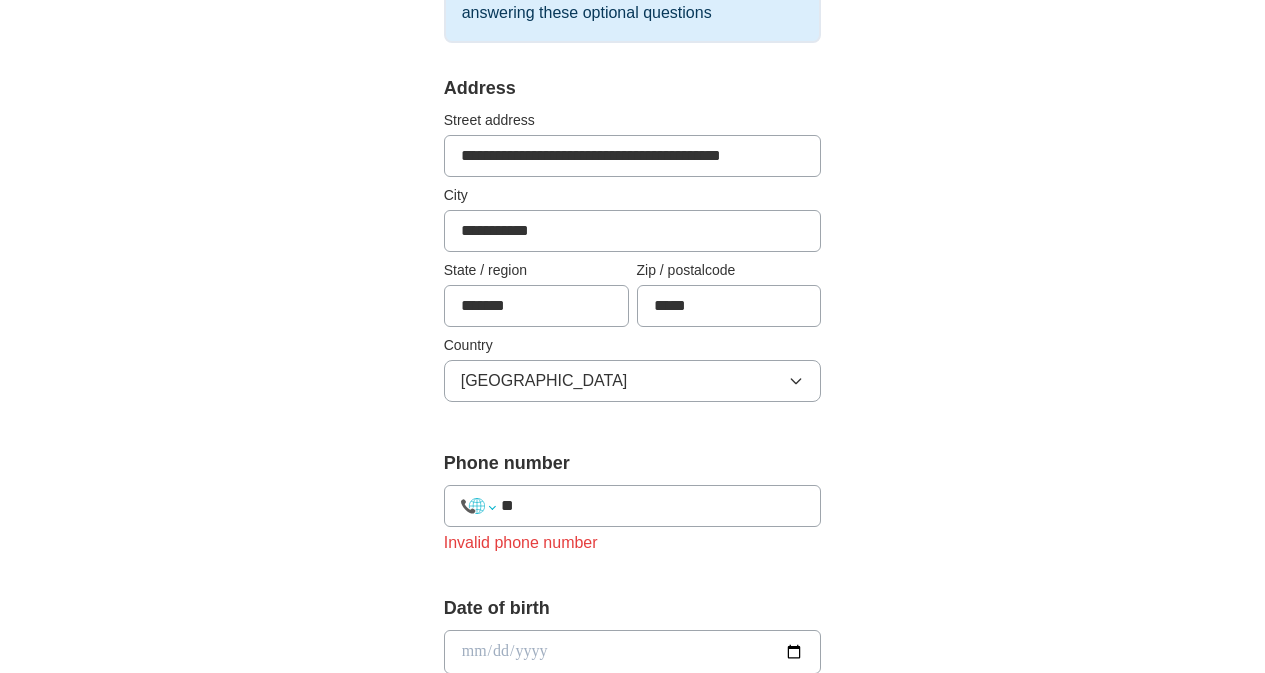 click on "**********" at bounding box center (478, 506) 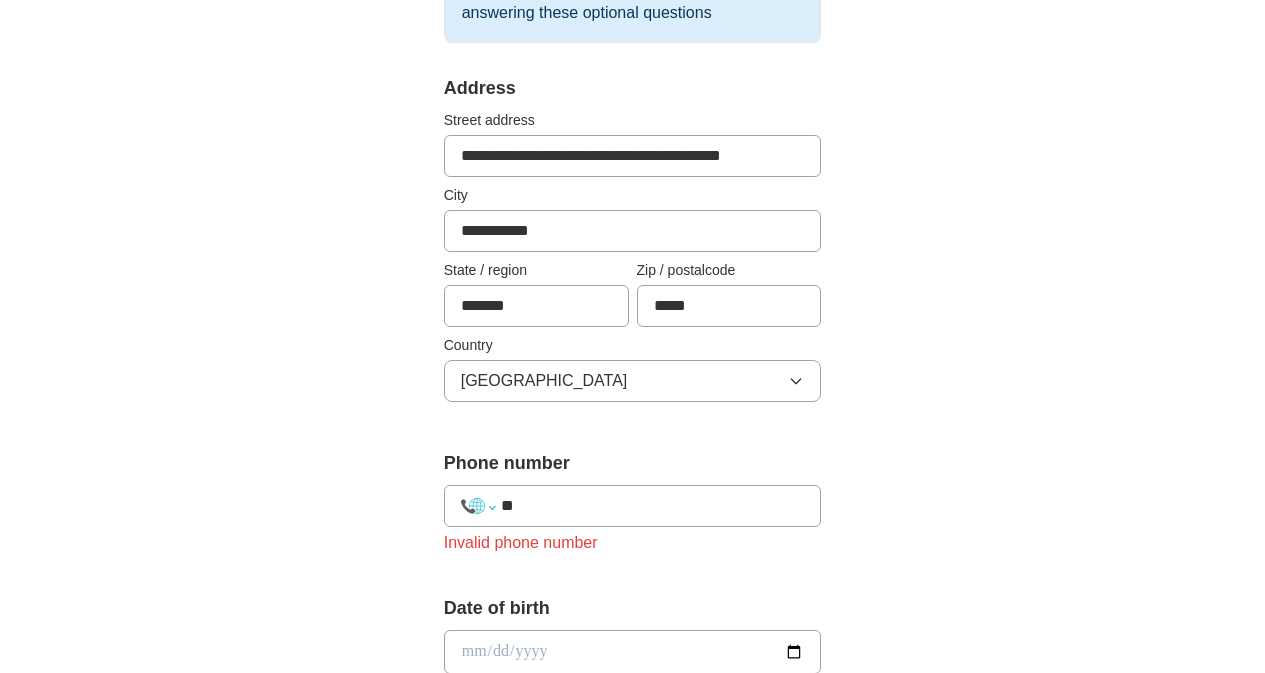 select on "**" 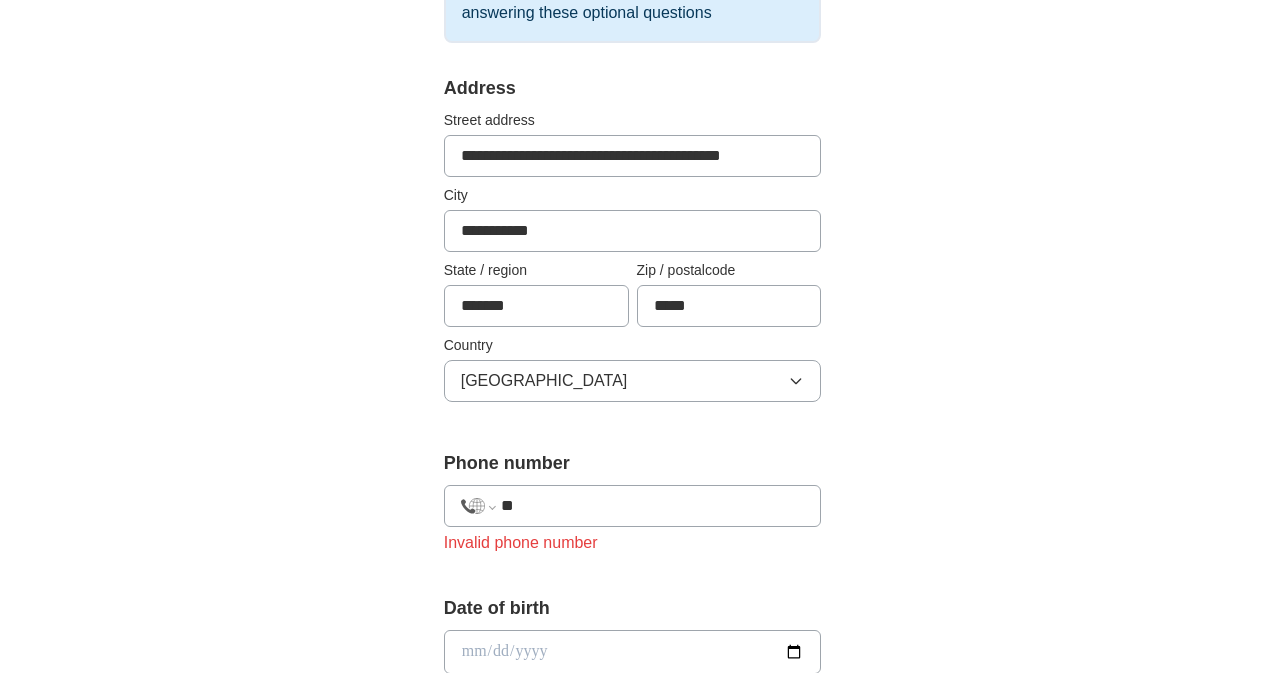 click on "**********" at bounding box center (478, 506) 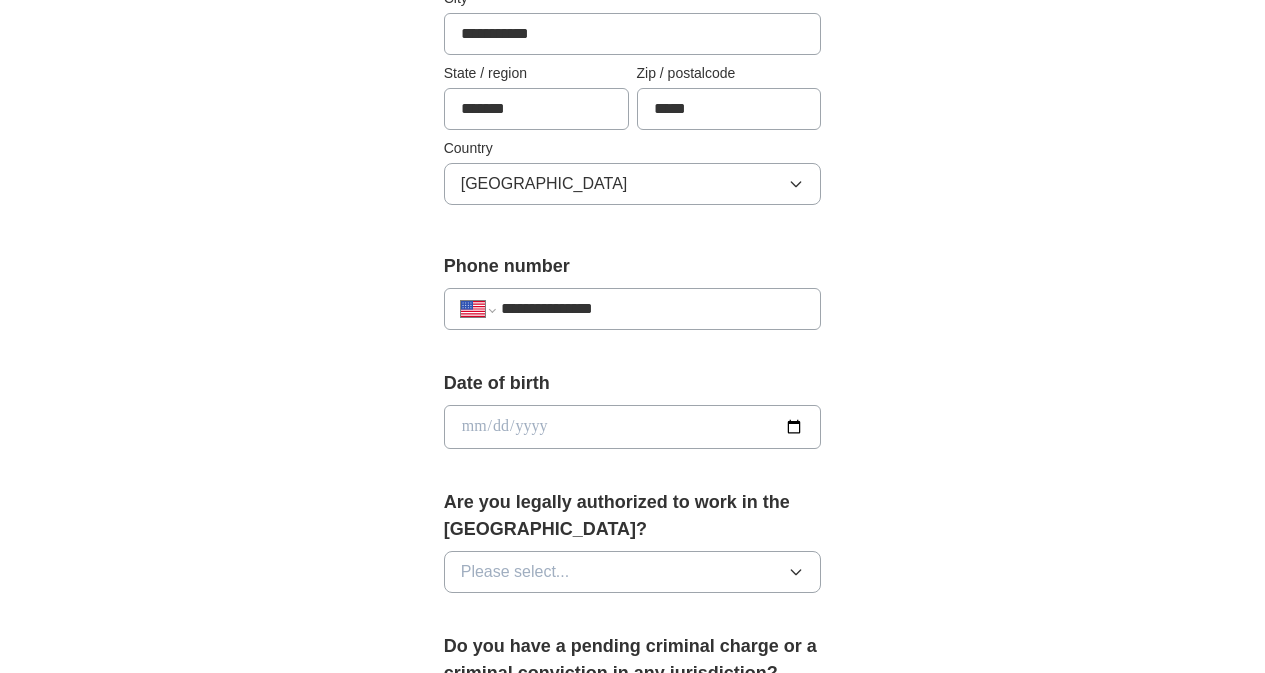 scroll, scrollTop: 600, scrollLeft: 0, axis: vertical 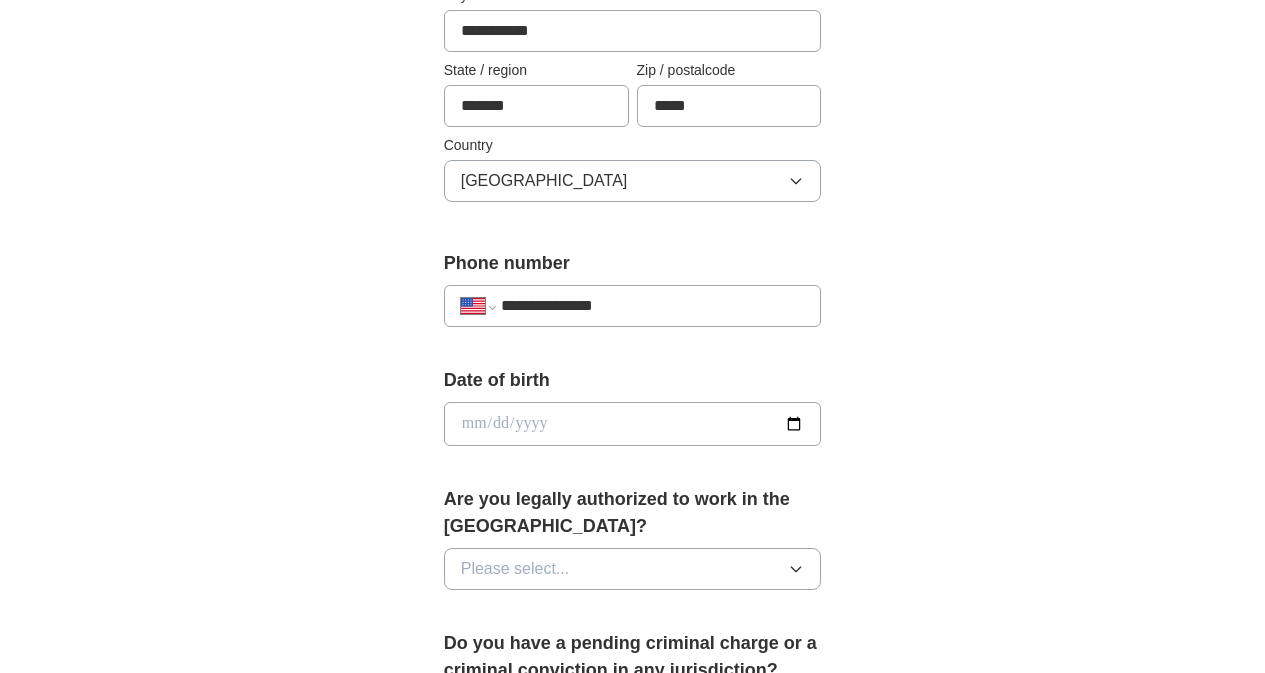 type on "**********" 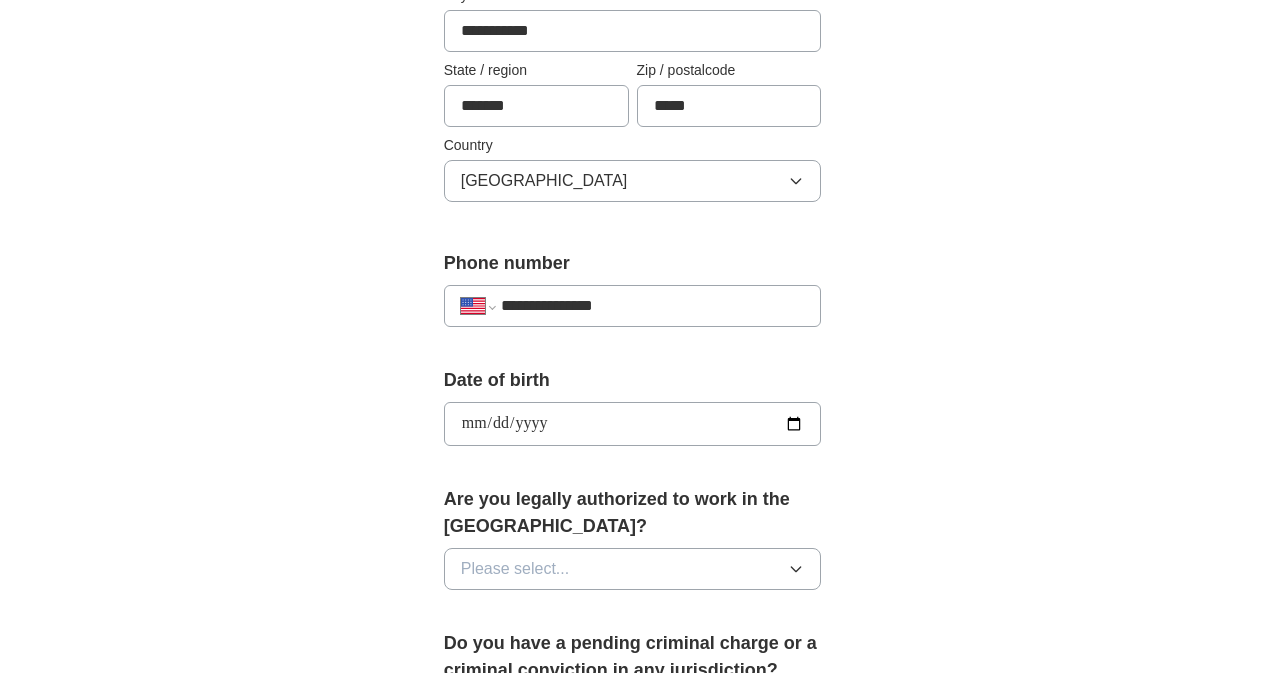 type on "**********" 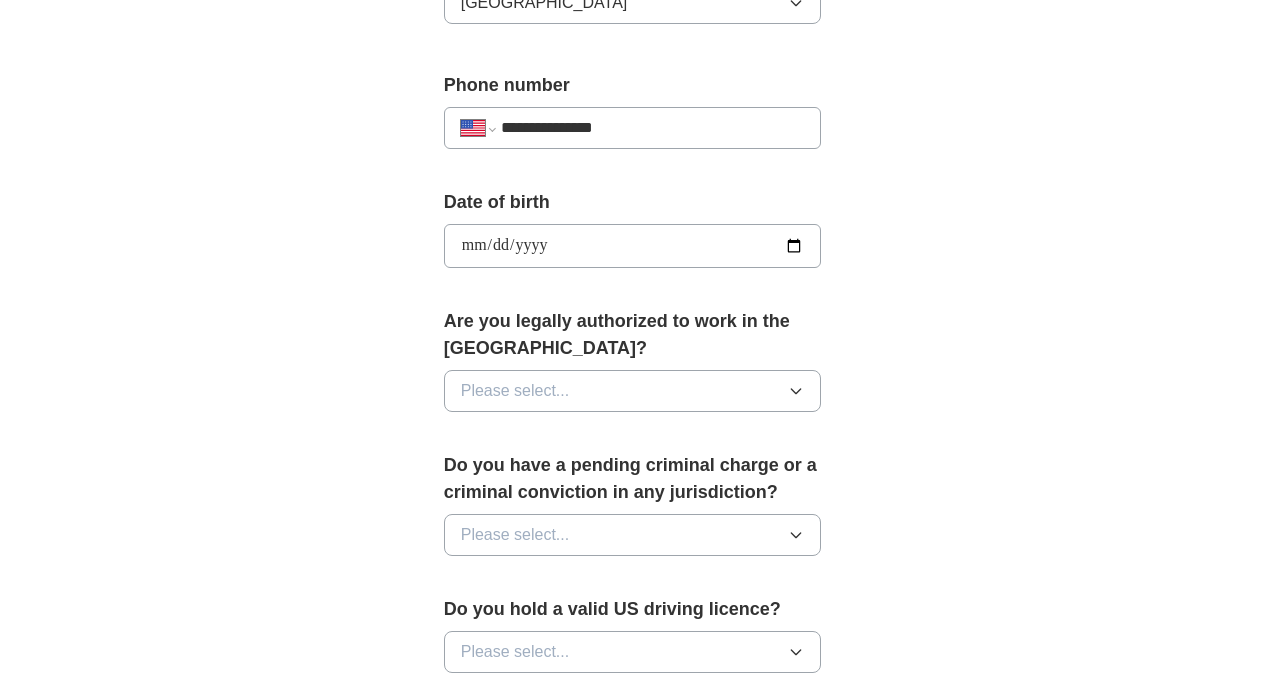 scroll, scrollTop: 800, scrollLeft: 0, axis: vertical 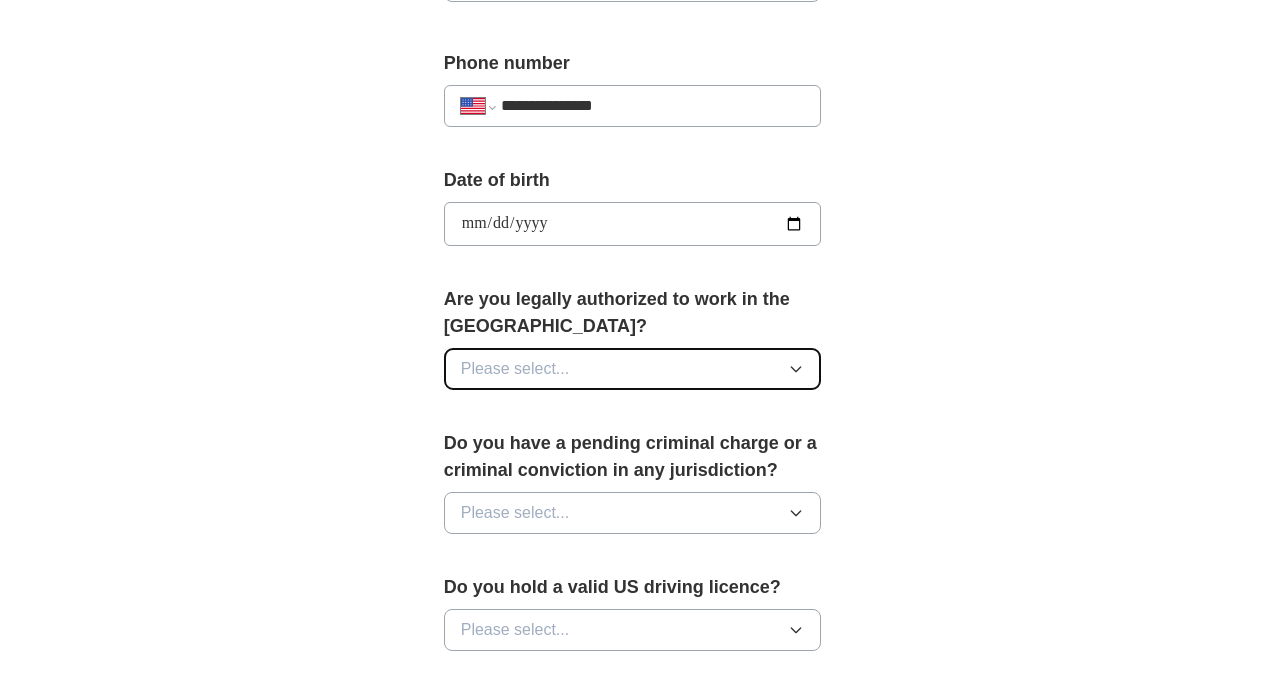 click on "Please select..." at bounding box center (633, 369) 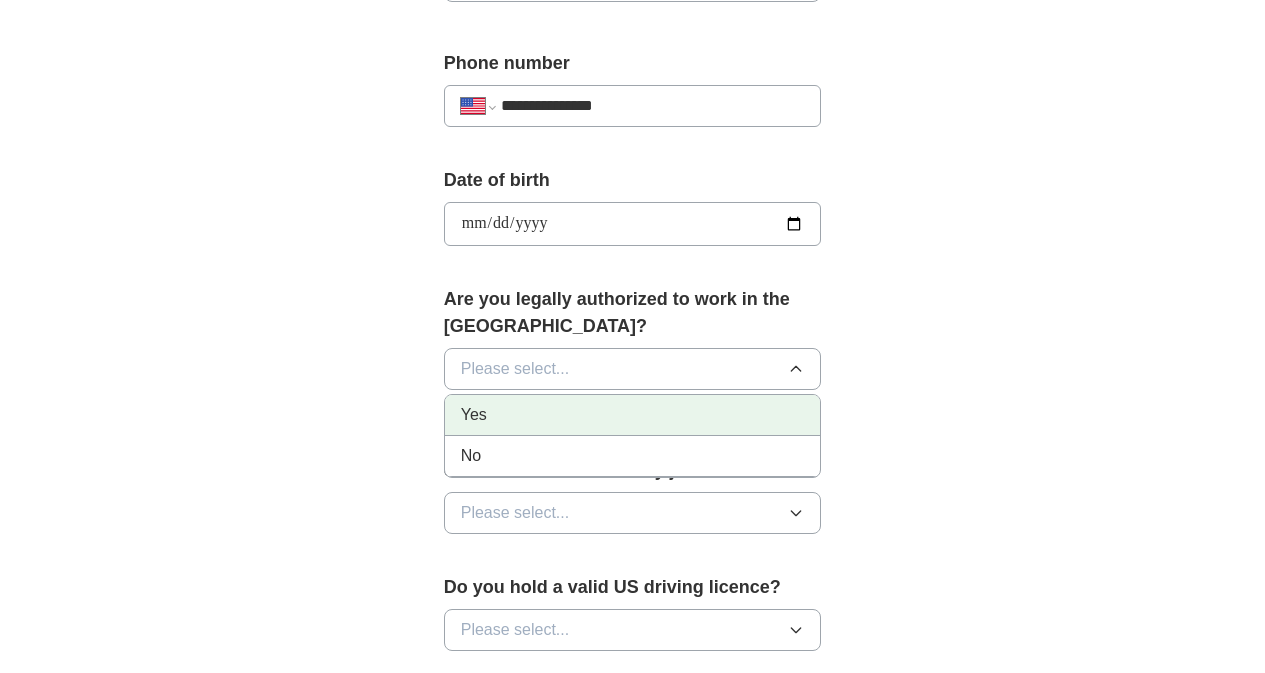 click on "Yes" at bounding box center (633, 415) 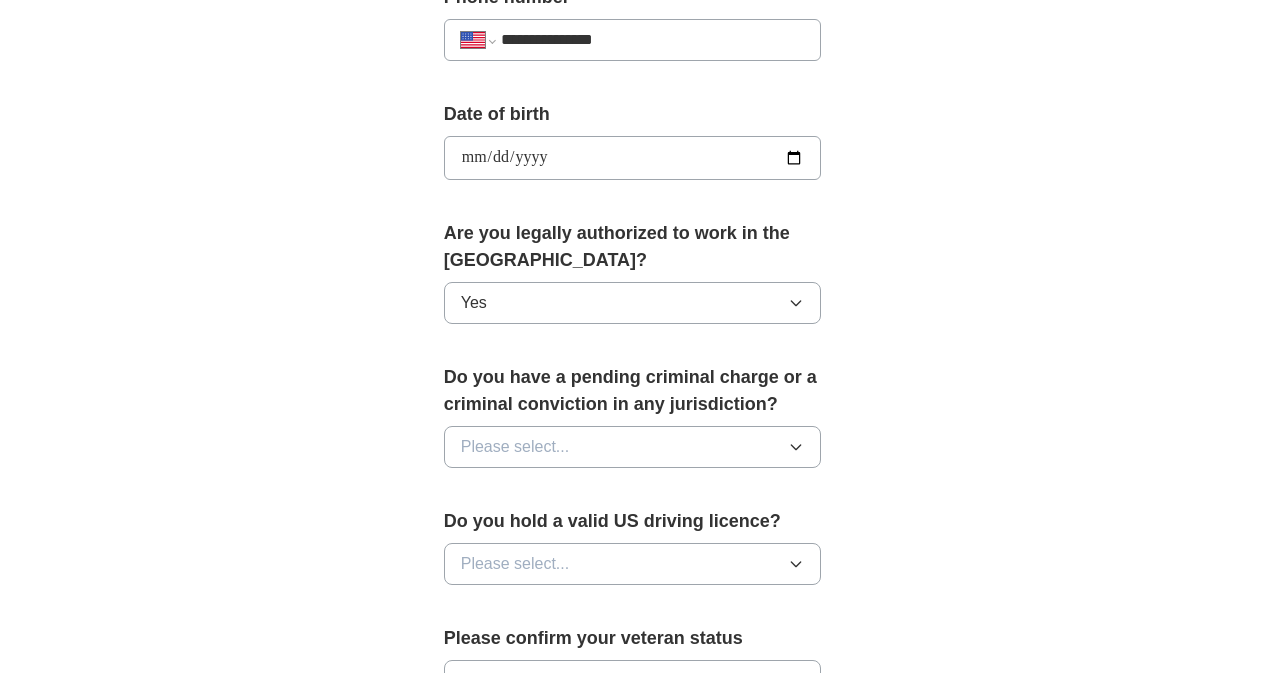 scroll, scrollTop: 900, scrollLeft: 0, axis: vertical 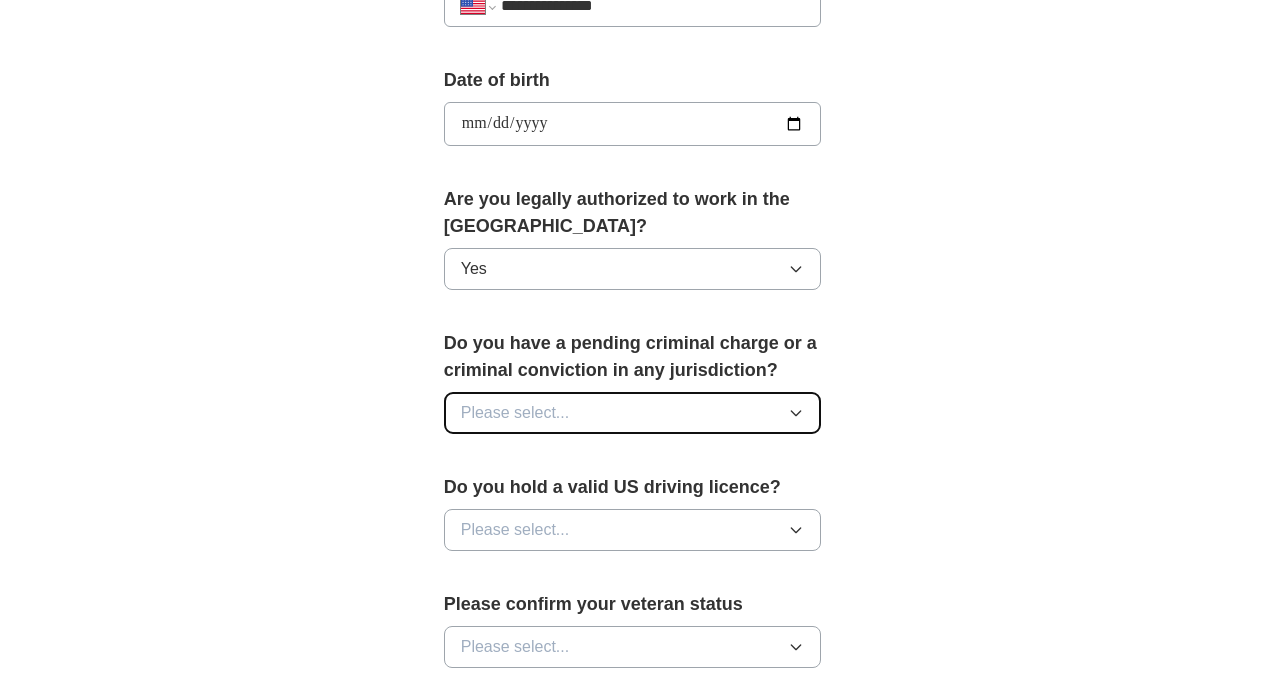 click on "Please select..." at bounding box center [633, 413] 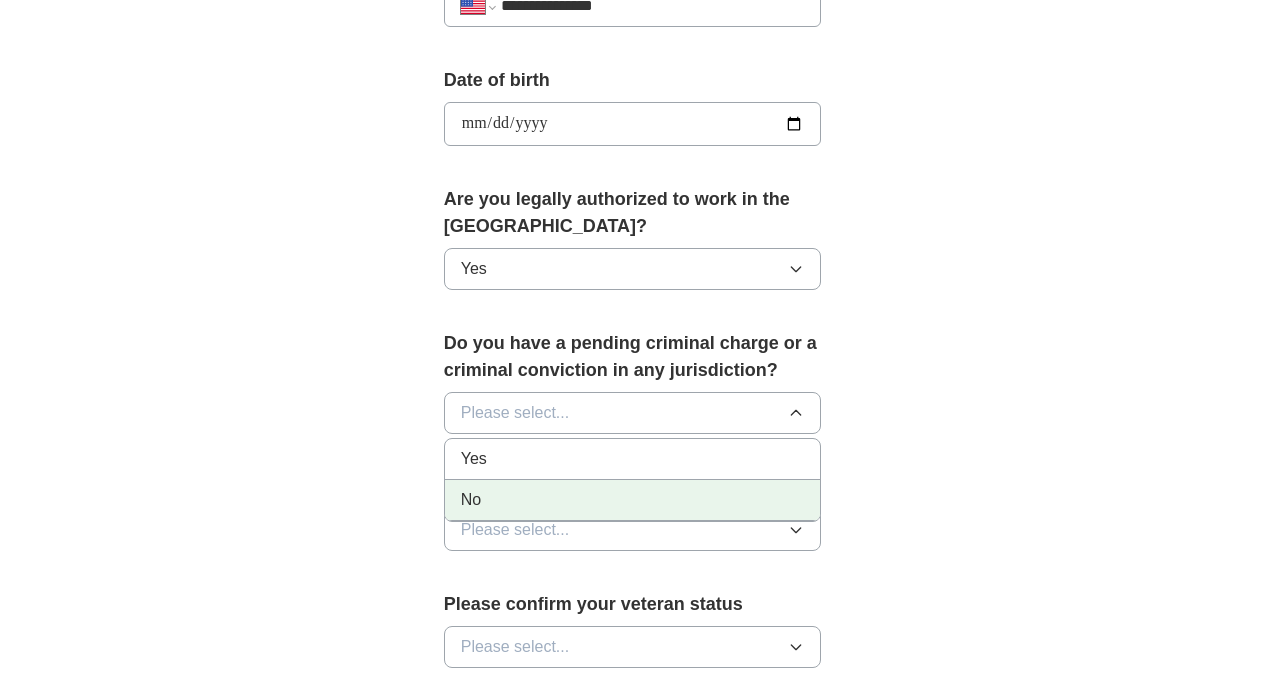 click on "No" at bounding box center (633, 500) 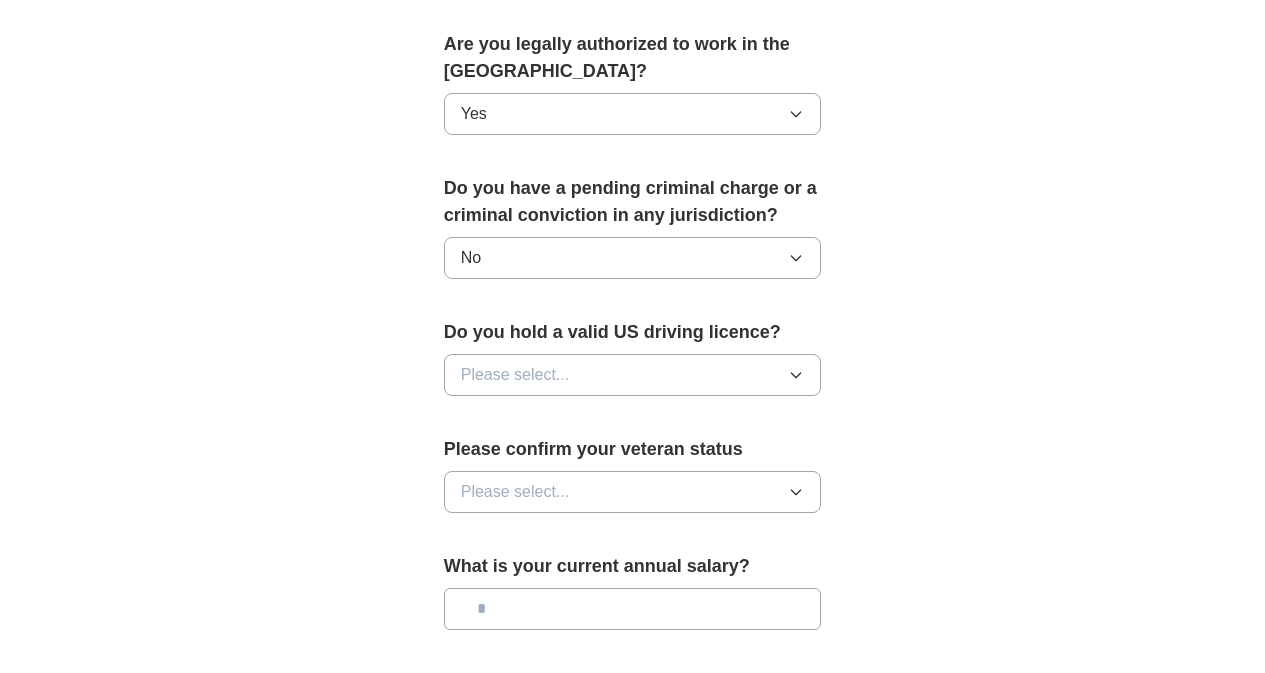 scroll, scrollTop: 1100, scrollLeft: 0, axis: vertical 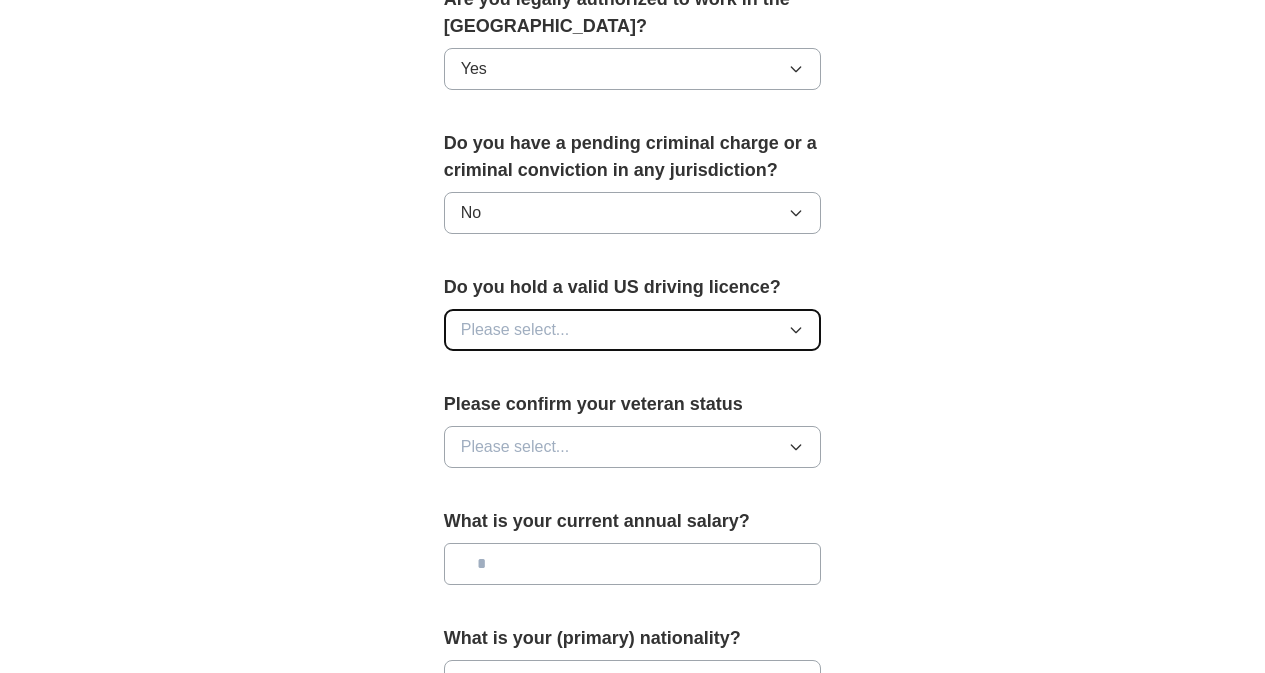 click on "Please select..." at bounding box center (515, 330) 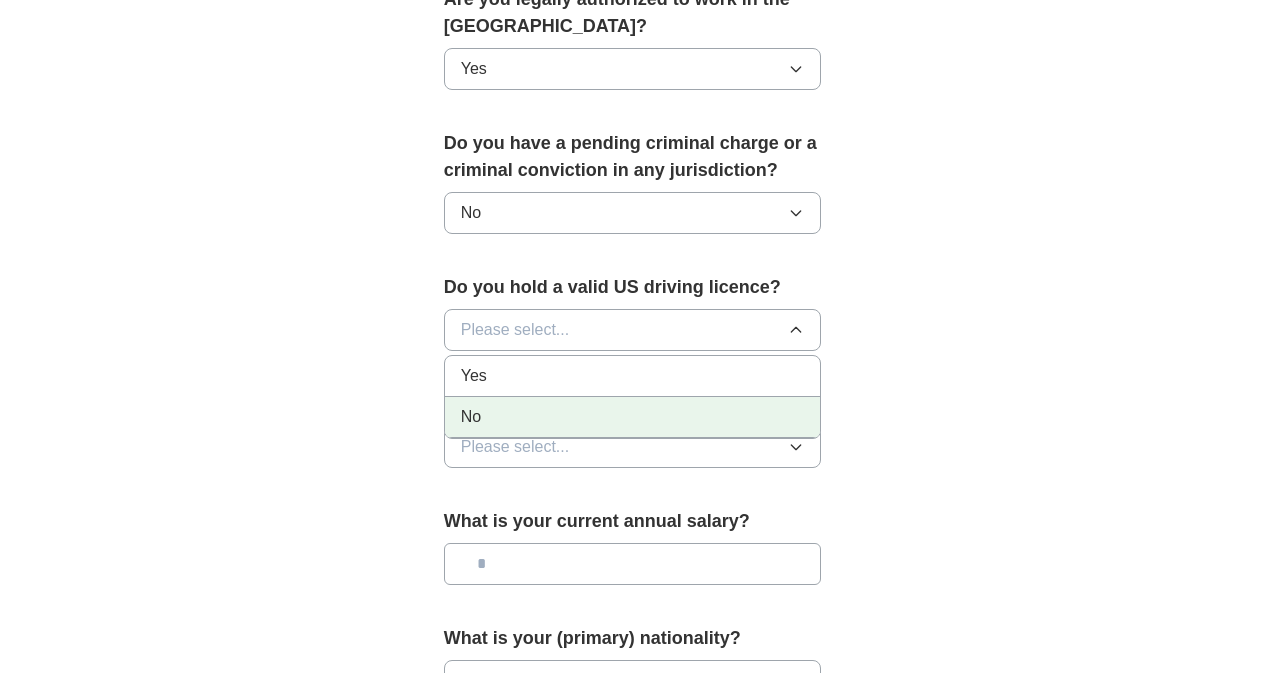 click on "No" at bounding box center (633, 417) 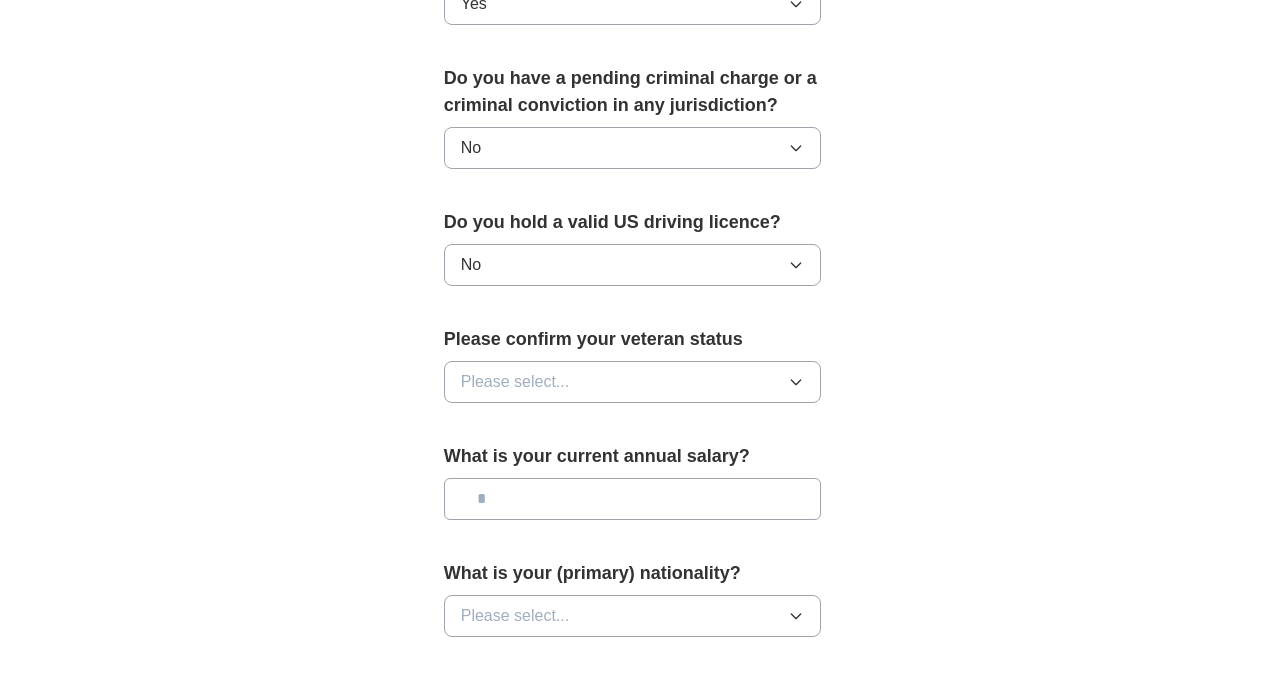 scroll, scrollTop: 1200, scrollLeft: 0, axis: vertical 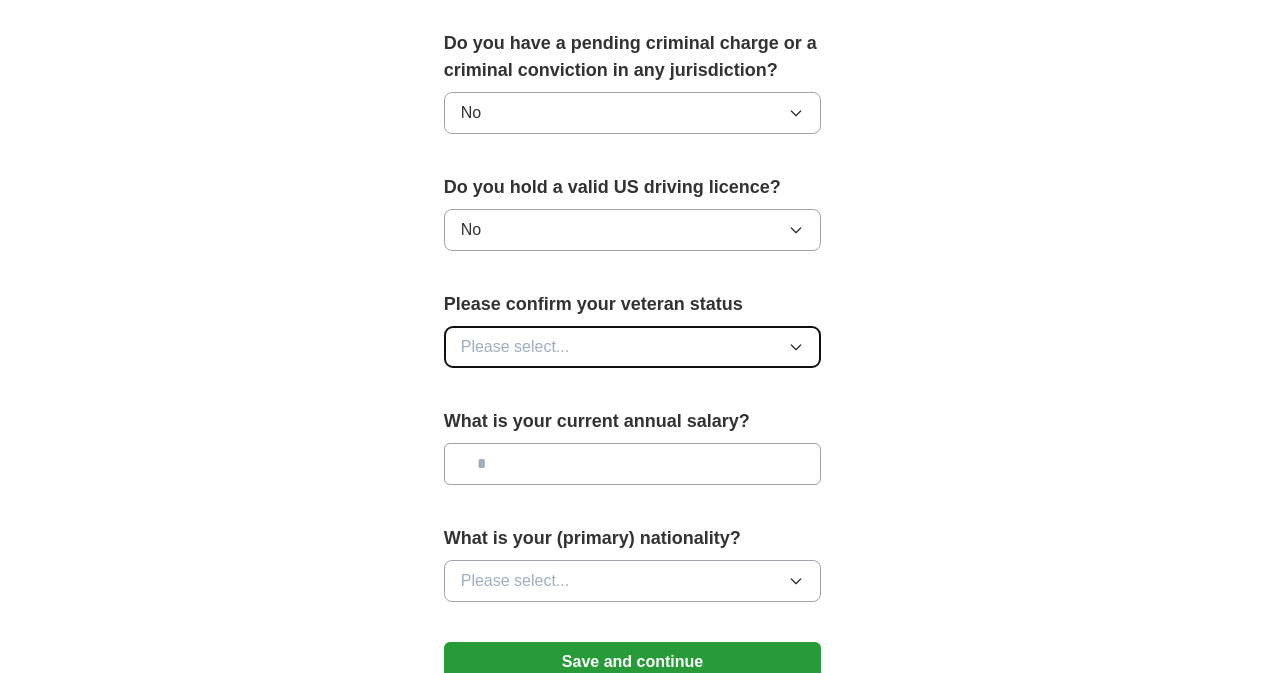 click on "Please select..." at bounding box center [515, 347] 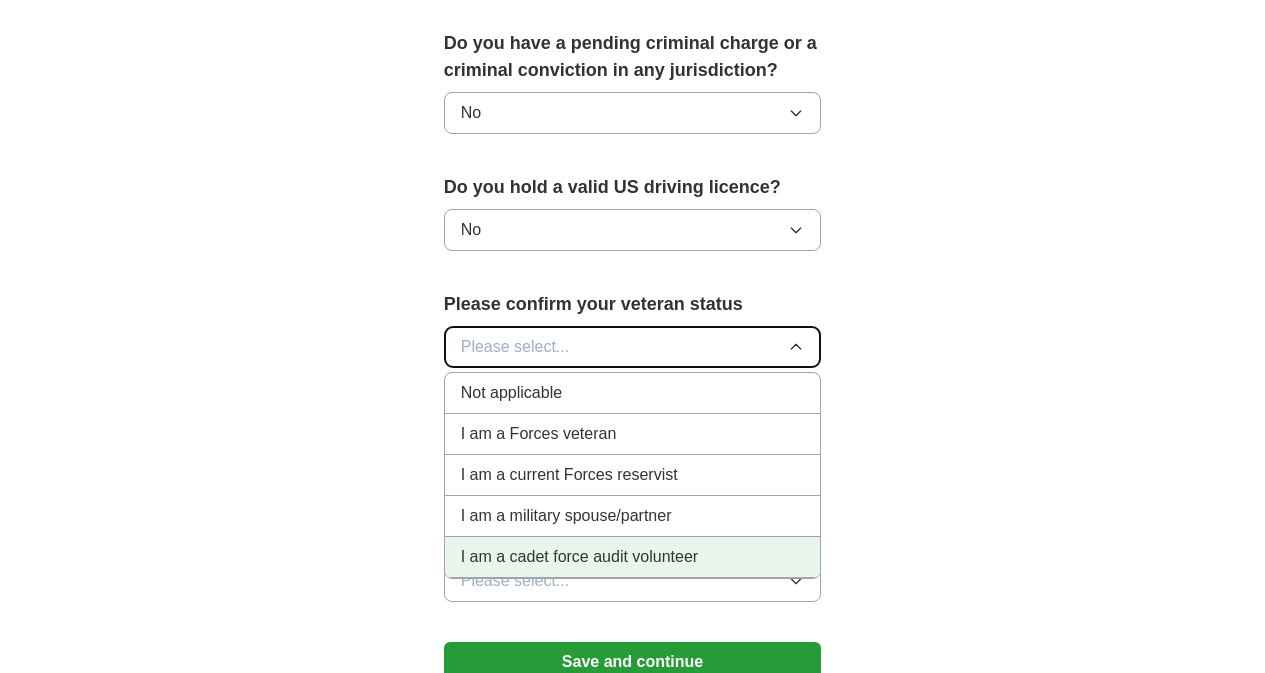 scroll, scrollTop: 1300, scrollLeft: 0, axis: vertical 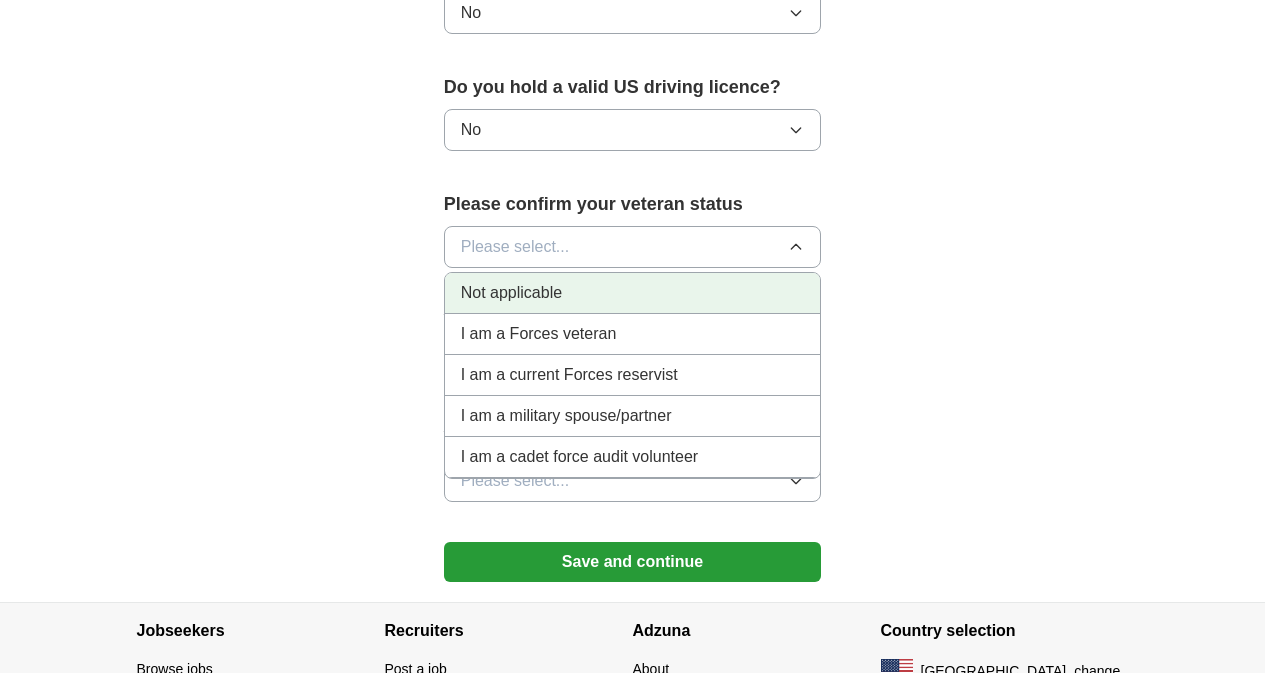click on "Not applicable" at bounding box center (633, 293) 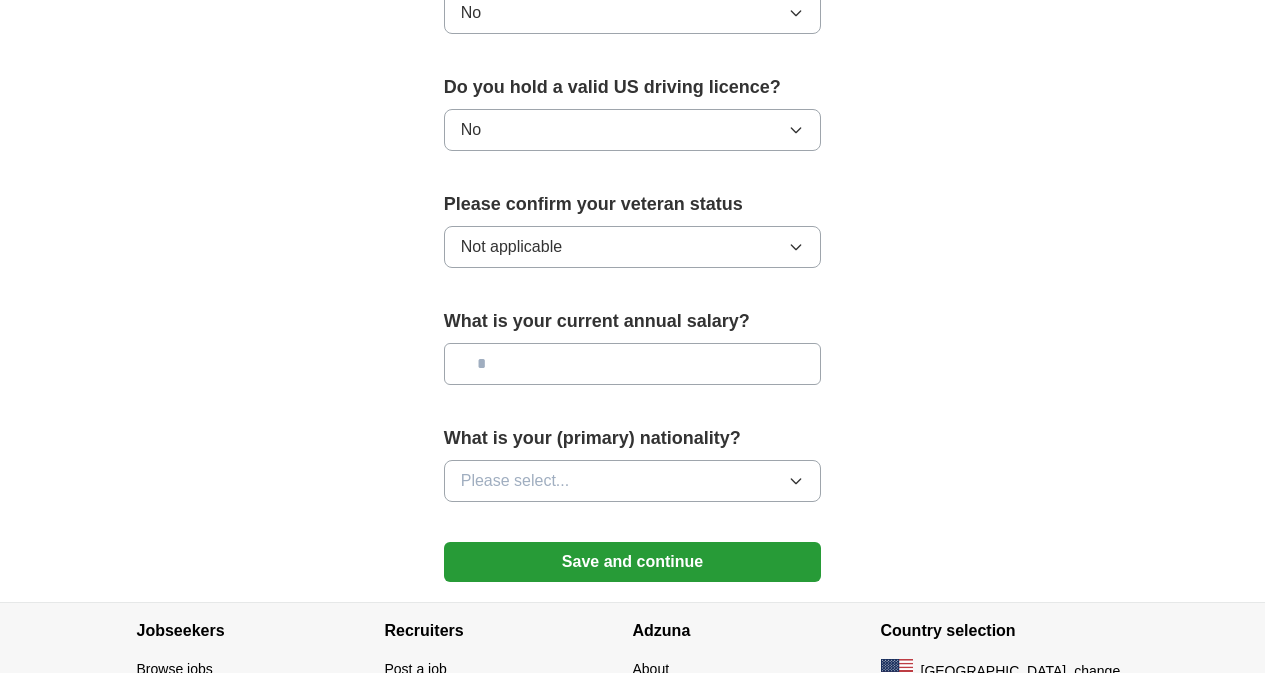 click at bounding box center (633, 364) 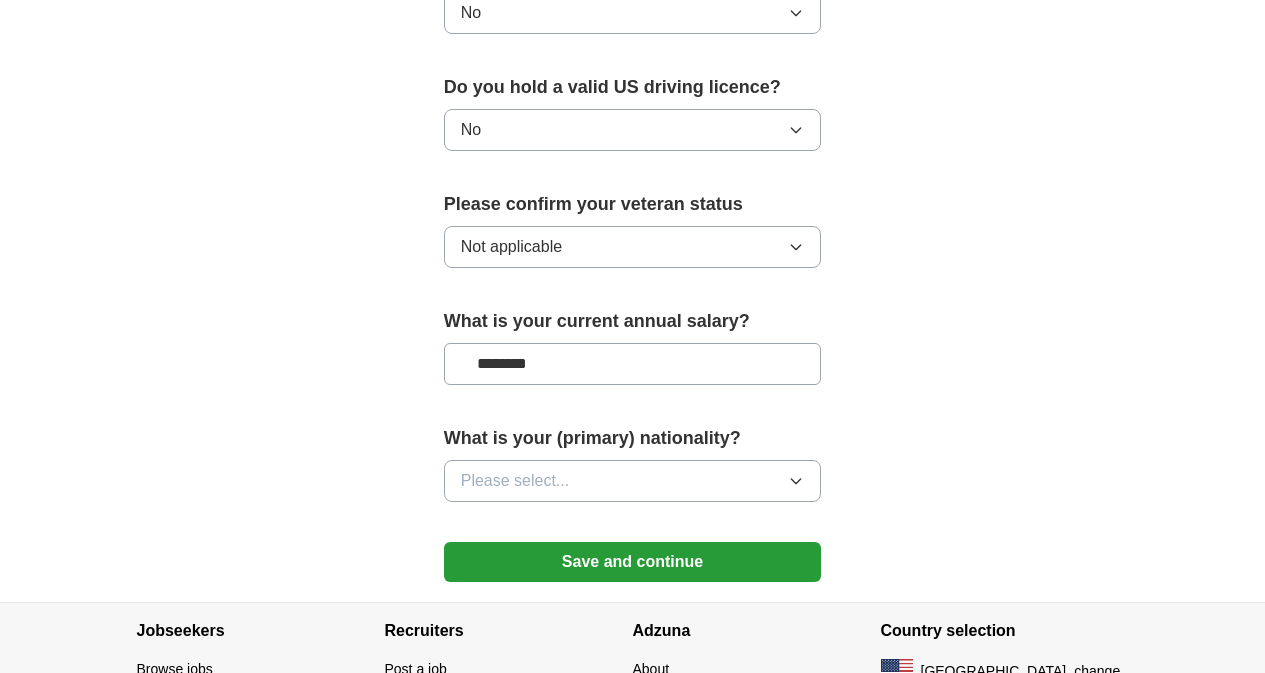 type on "********" 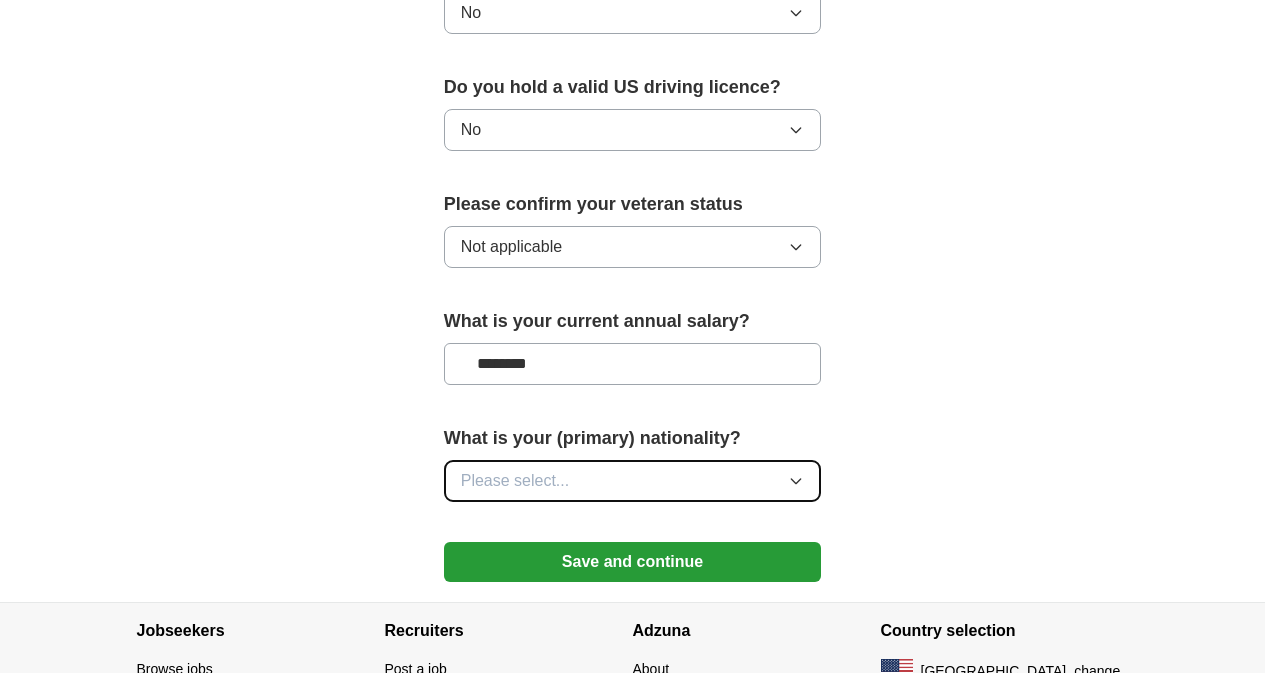 click on "Please select..." at bounding box center (633, 481) 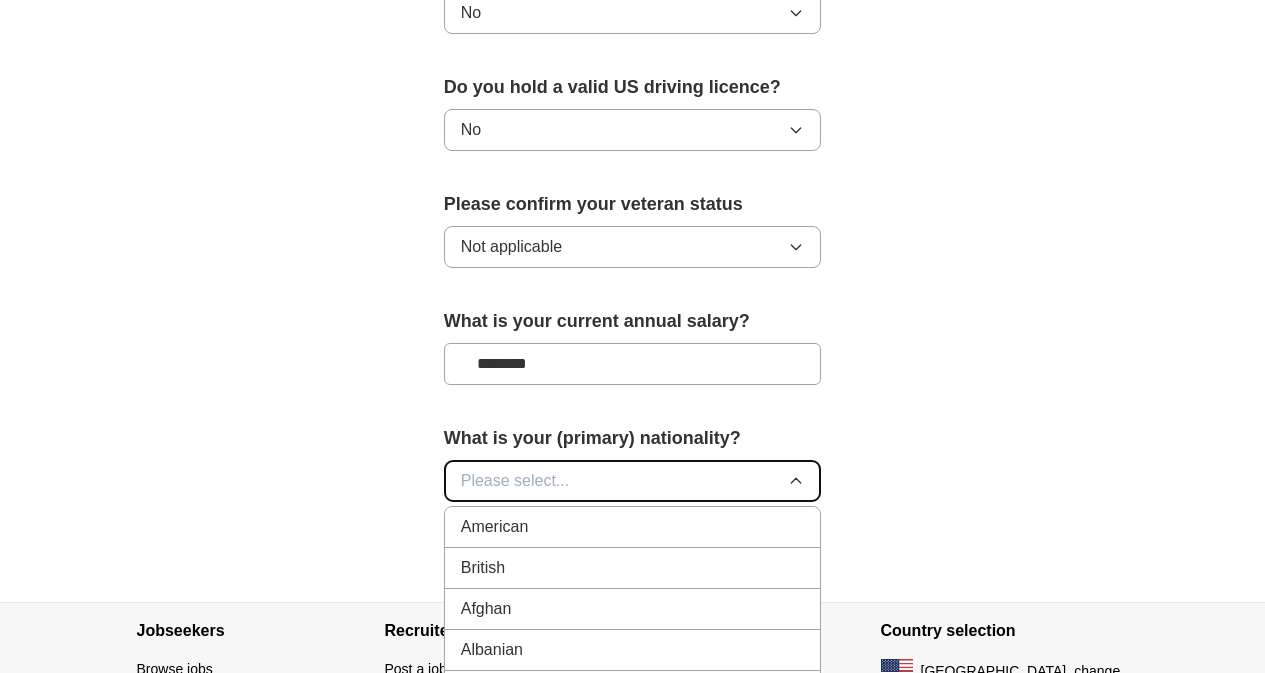 scroll, scrollTop: 1400, scrollLeft: 0, axis: vertical 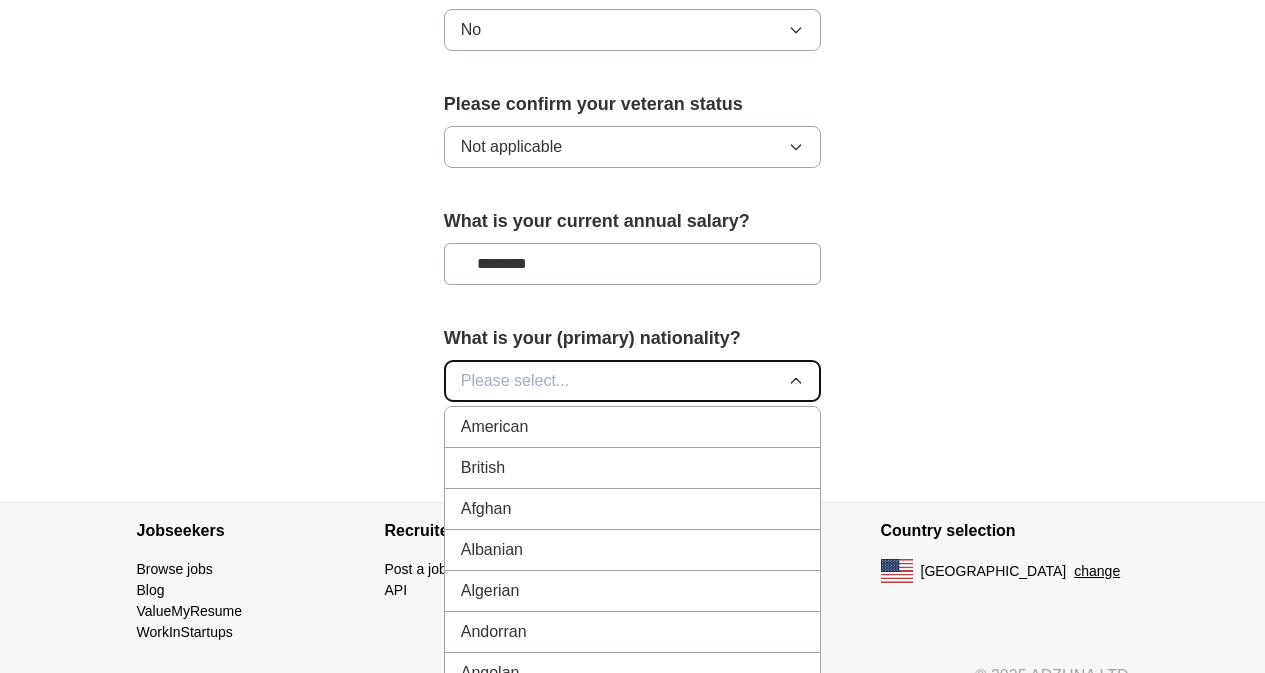 click on "Please select..." at bounding box center (633, 381) 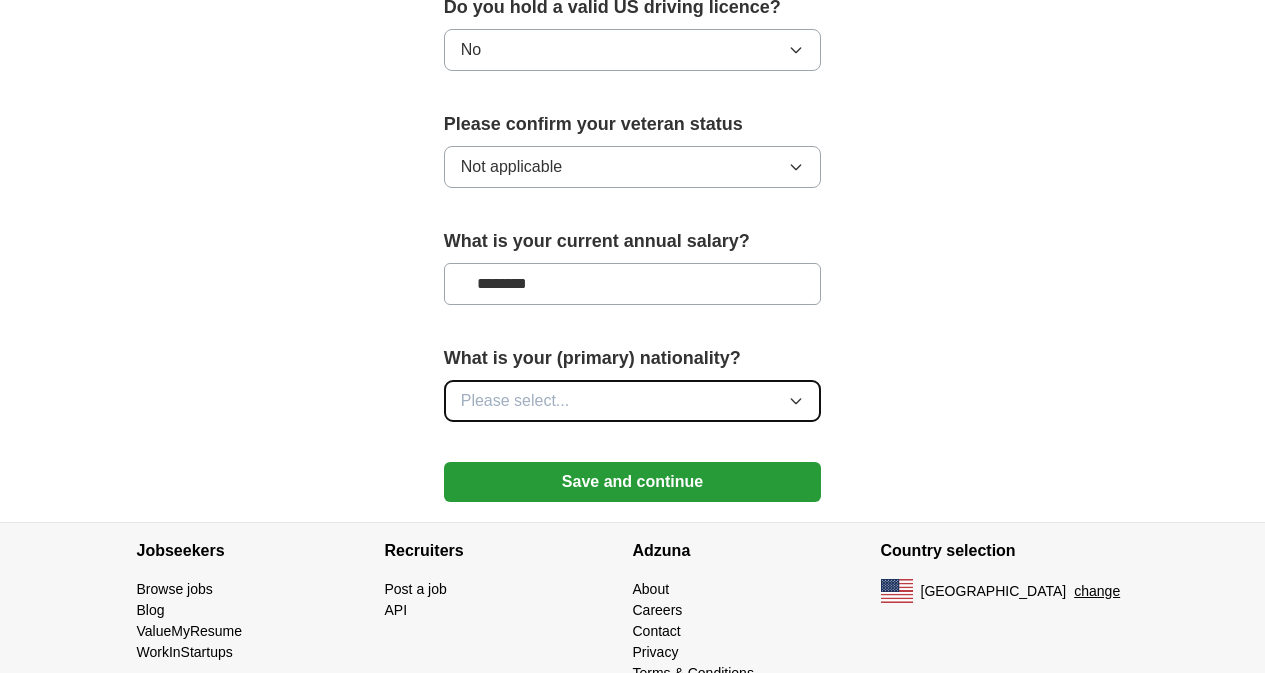 click on "Please select..." at bounding box center (633, 401) 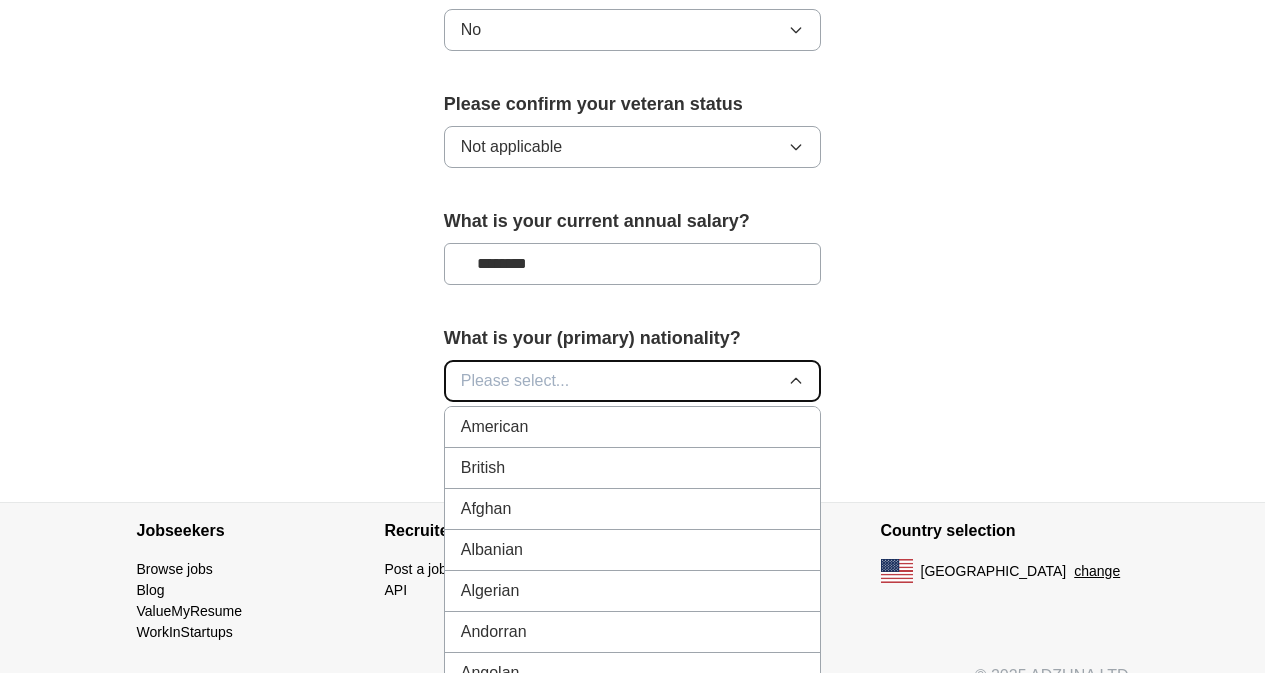 type 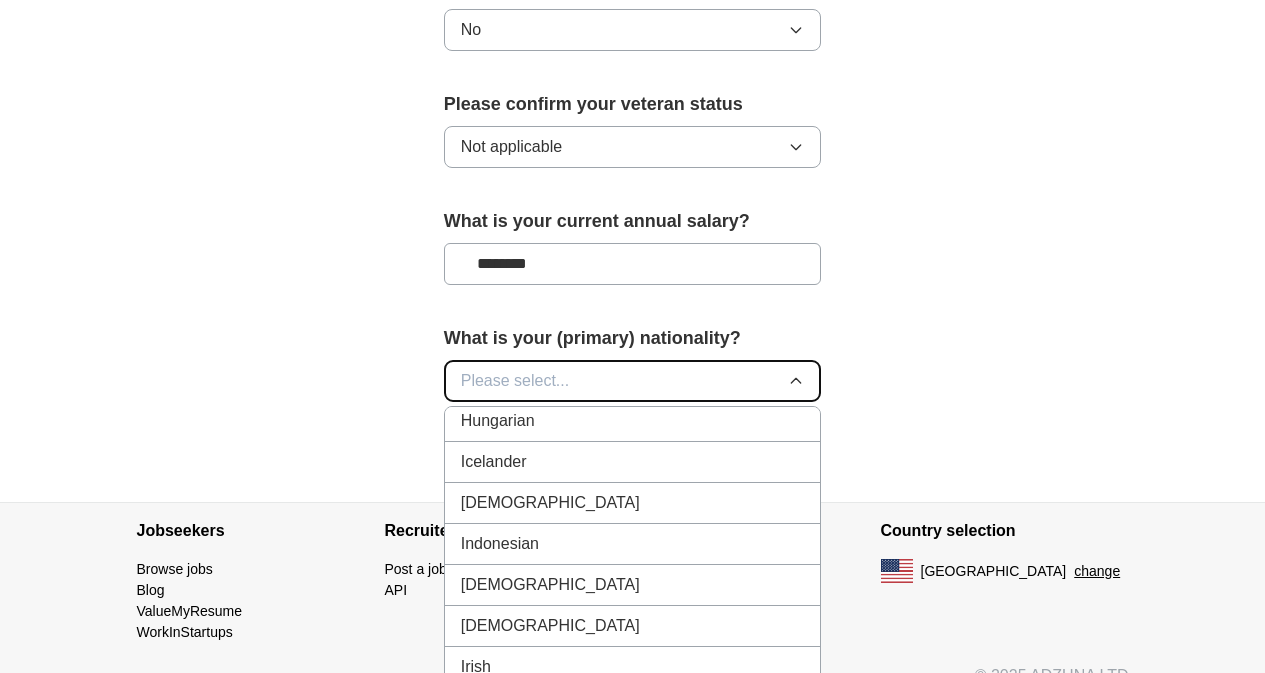 scroll, scrollTop: 3200, scrollLeft: 0, axis: vertical 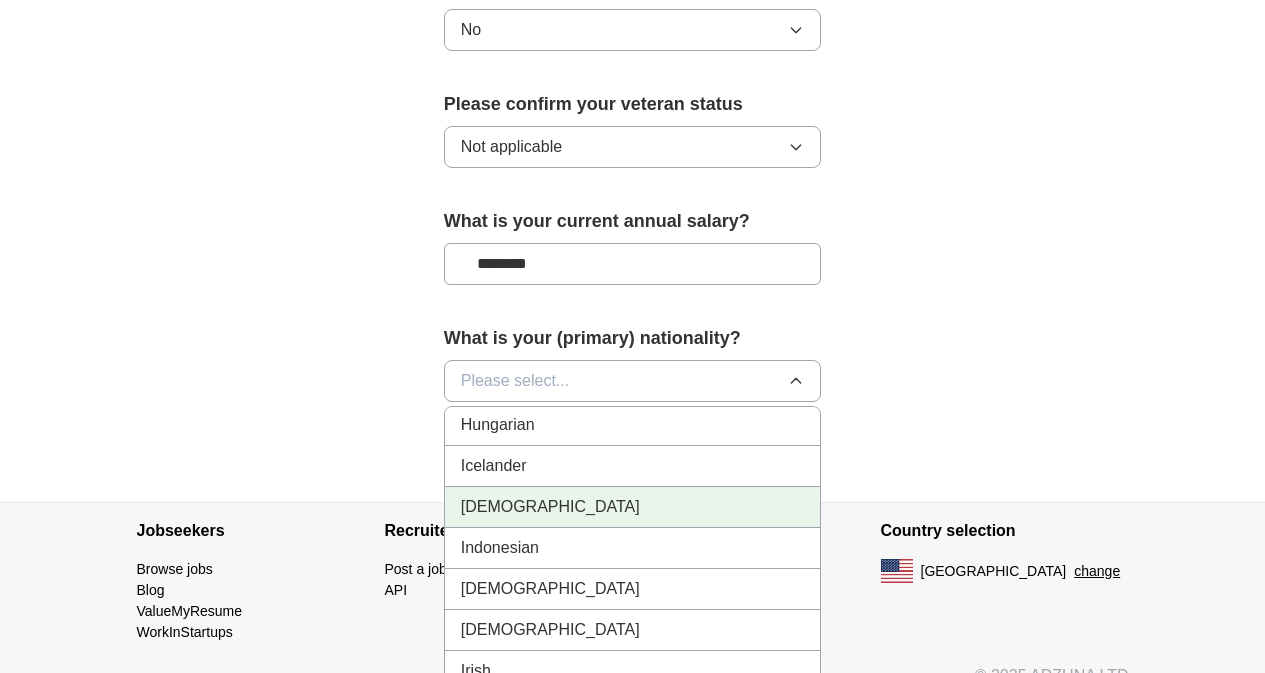 click on "[DEMOGRAPHIC_DATA]" at bounding box center [633, 507] 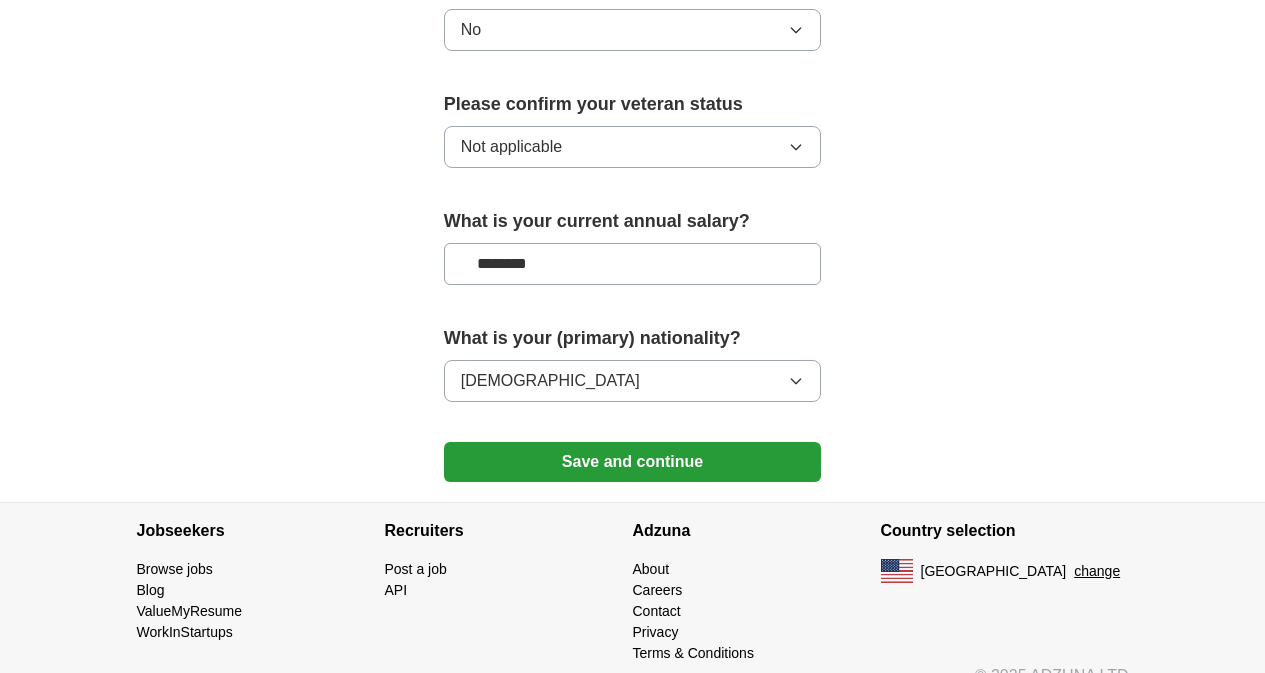 scroll, scrollTop: 1380, scrollLeft: 0, axis: vertical 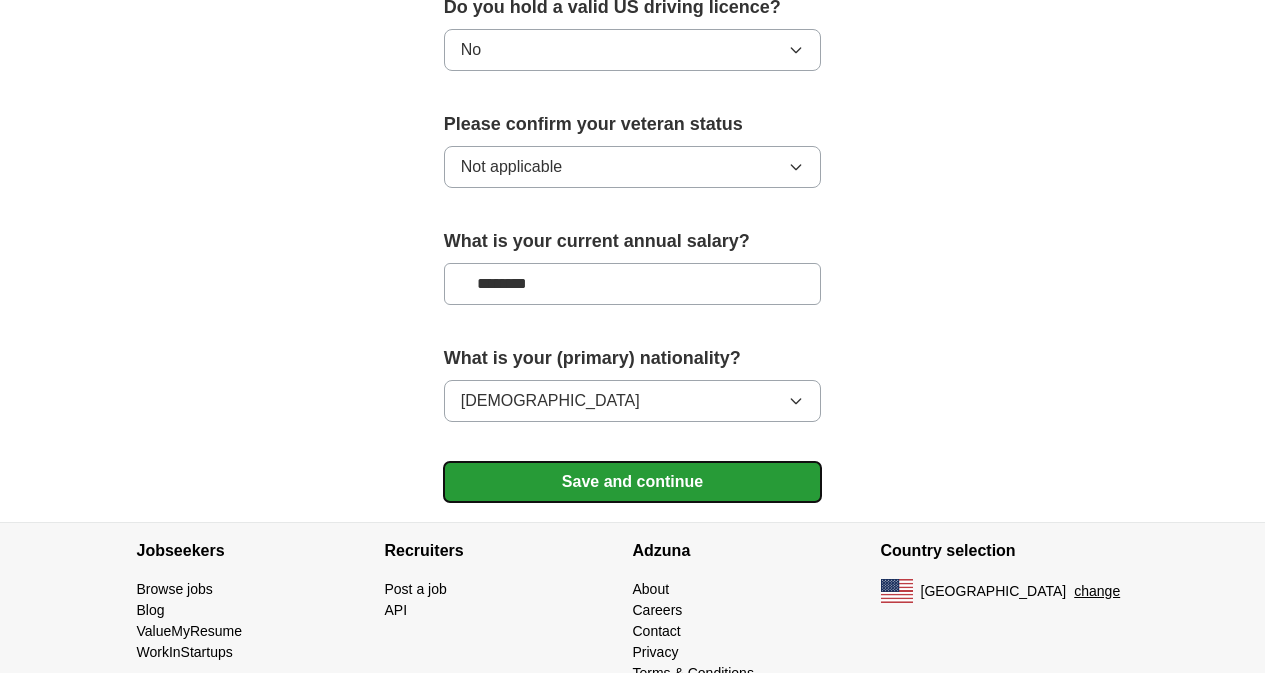 click on "Save and continue" at bounding box center (633, 482) 